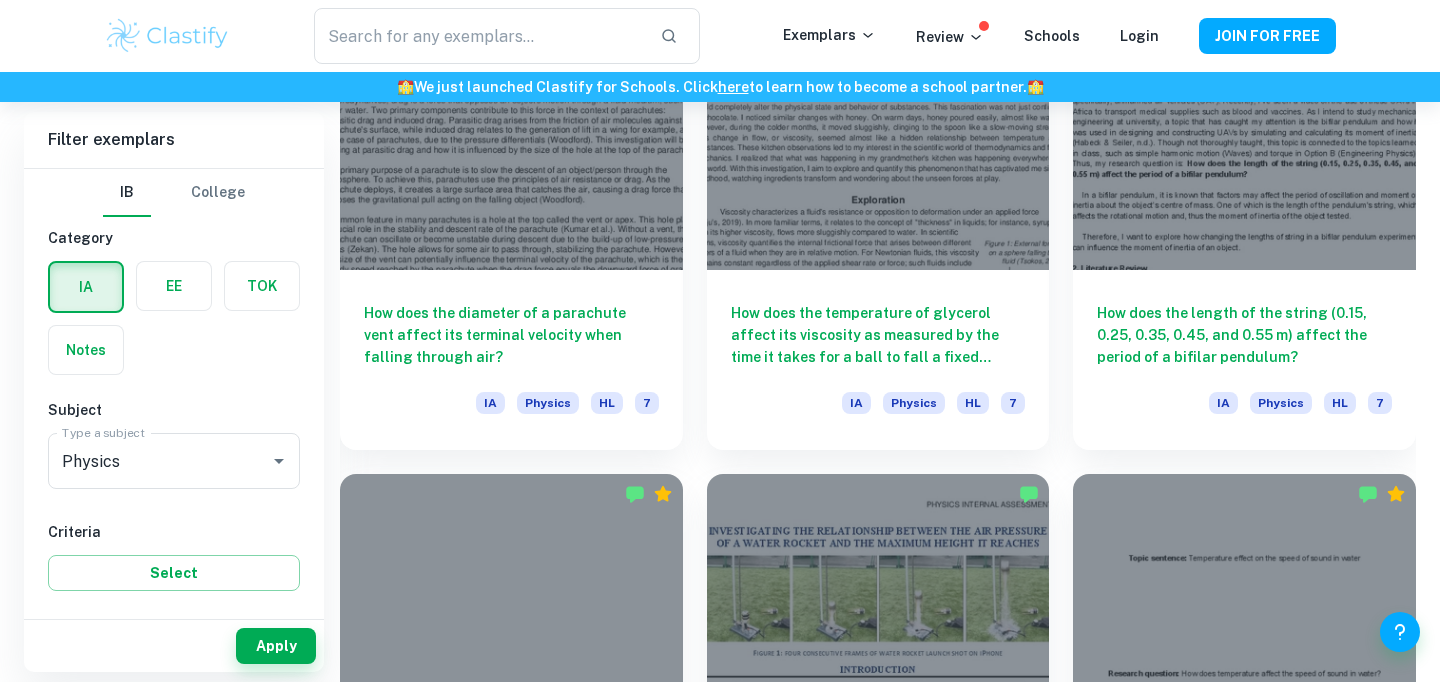scroll, scrollTop: 2123, scrollLeft: 0, axis: vertical 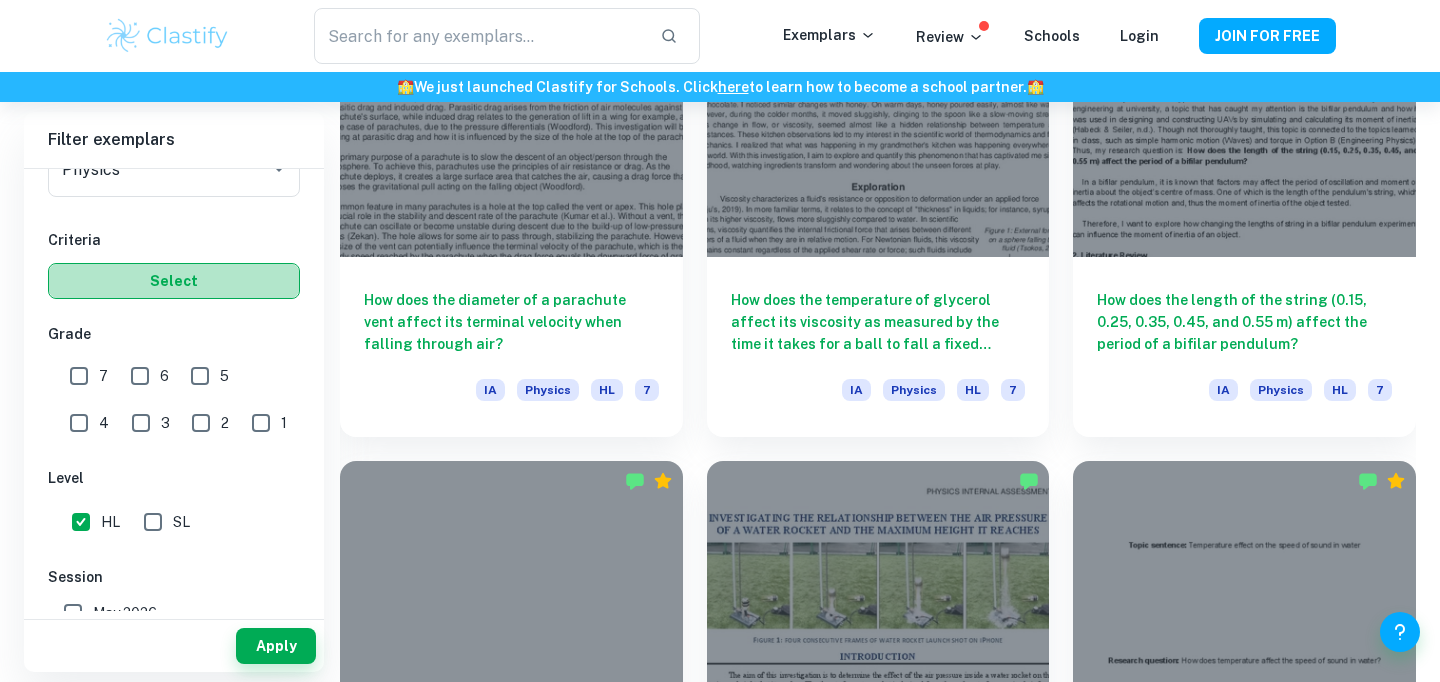 click on "Select" at bounding box center [174, 281] 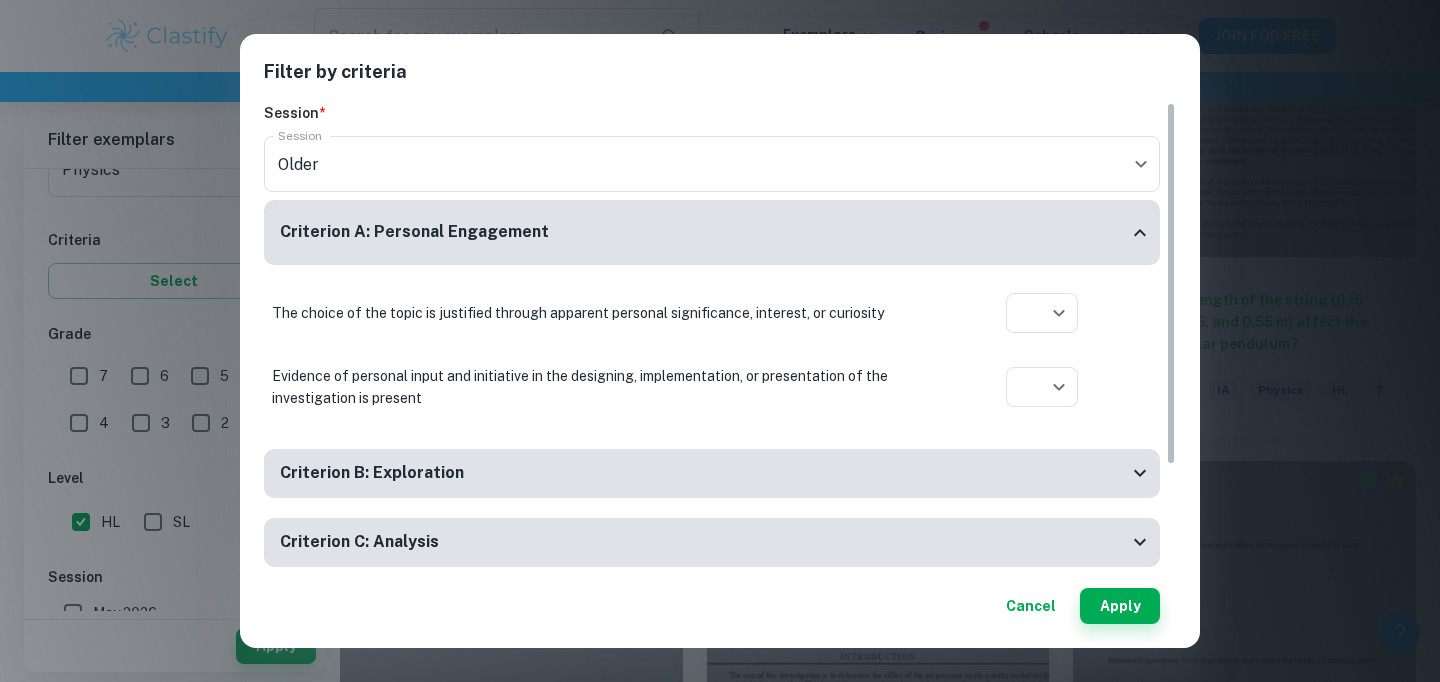 click 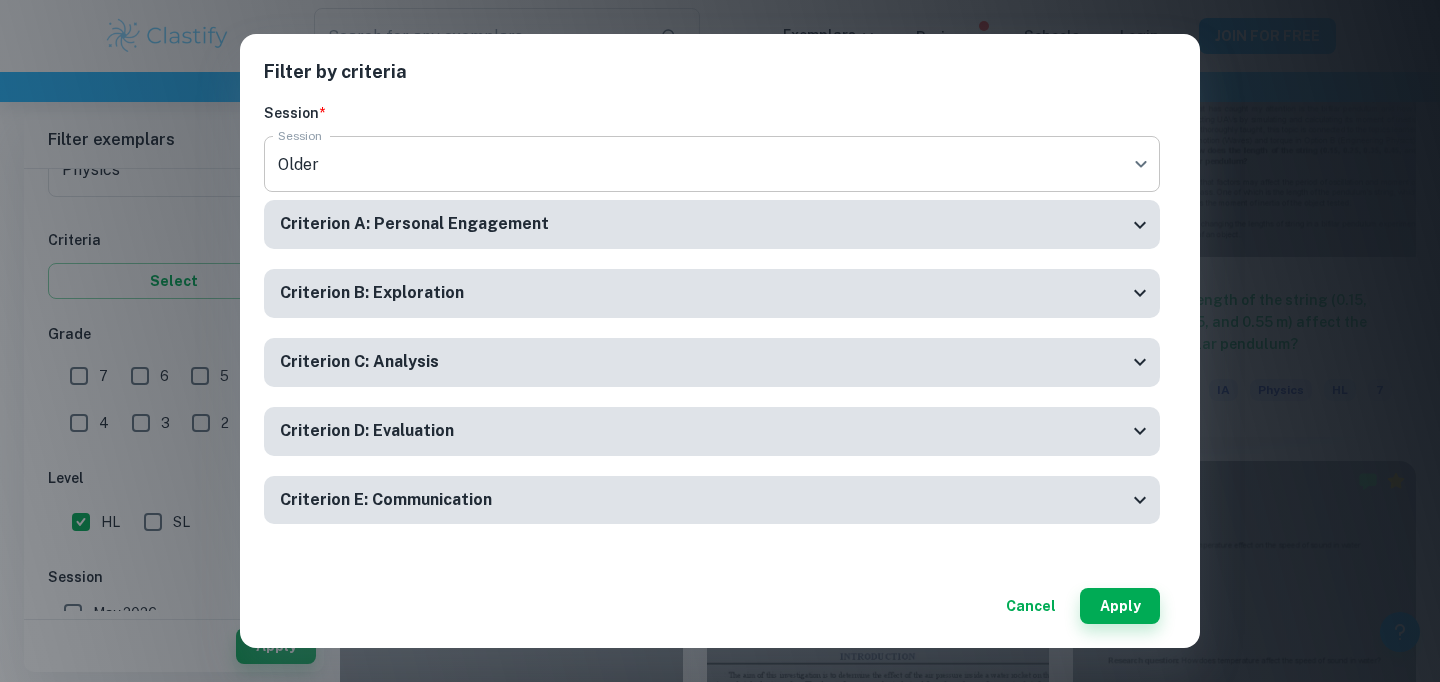 click on "We value your privacy We use cookies to enhance your browsing experience, serve personalised ads or content, and analyse our traffic. By clicking "Accept All", you consent to our use of cookies.   Cookie Policy Customise   Reject All   Accept All   Customise Consent Preferences   We use cookies to help you navigate efficiently and perform certain functions. You will find detailed information about all cookies under each consent category below. The cookies that are categorised as "Necessary" are stored on your browser as they are essential for enabling the basic functionalities of the site. ...  Show more For more information on how Google's third-party cookies operate and handle your data, see:   Google Privacy Policy Necessary Always Active Necessary cookies are required to enable the basic features of this site, such as providing secure log-in or adjusting your consent preferences. These cookies do not store any personally identifiable data. Functional Analytics Performance Advertisement Uncategorised" at bounding box center (720, -1680) 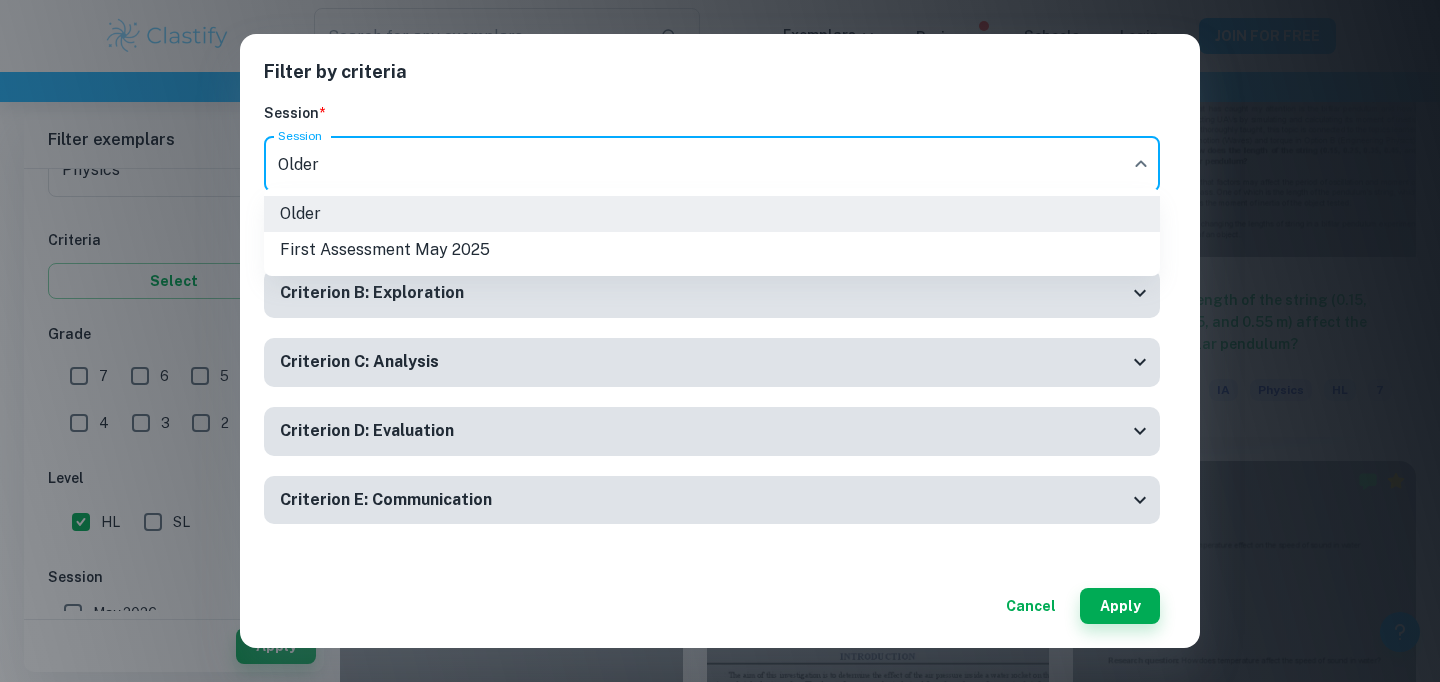 click on "Older First Assessment [DATE]" at bounding box center [712, 232] 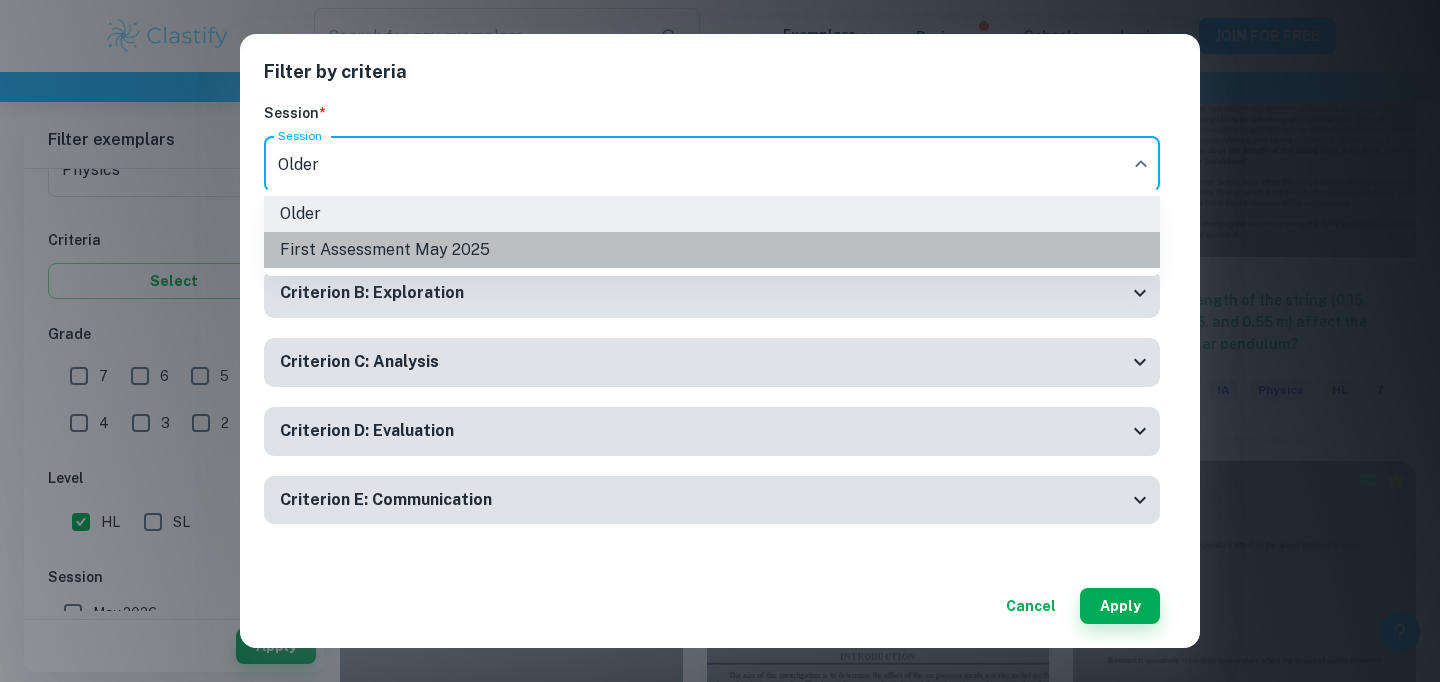 click on "First Assessment May 2025" at bounding box center (712, 250) 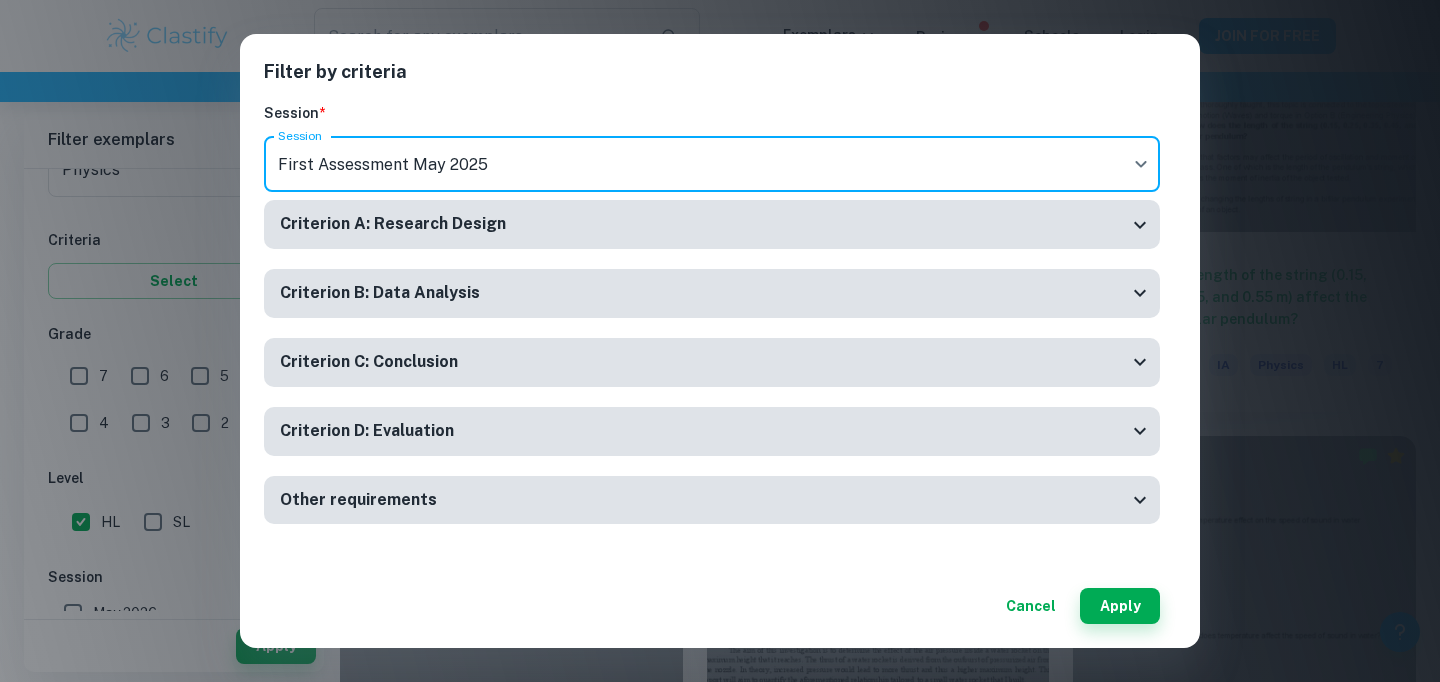 scroll, scrollTop: 2157, scrollLeft: 0, axis: vertical 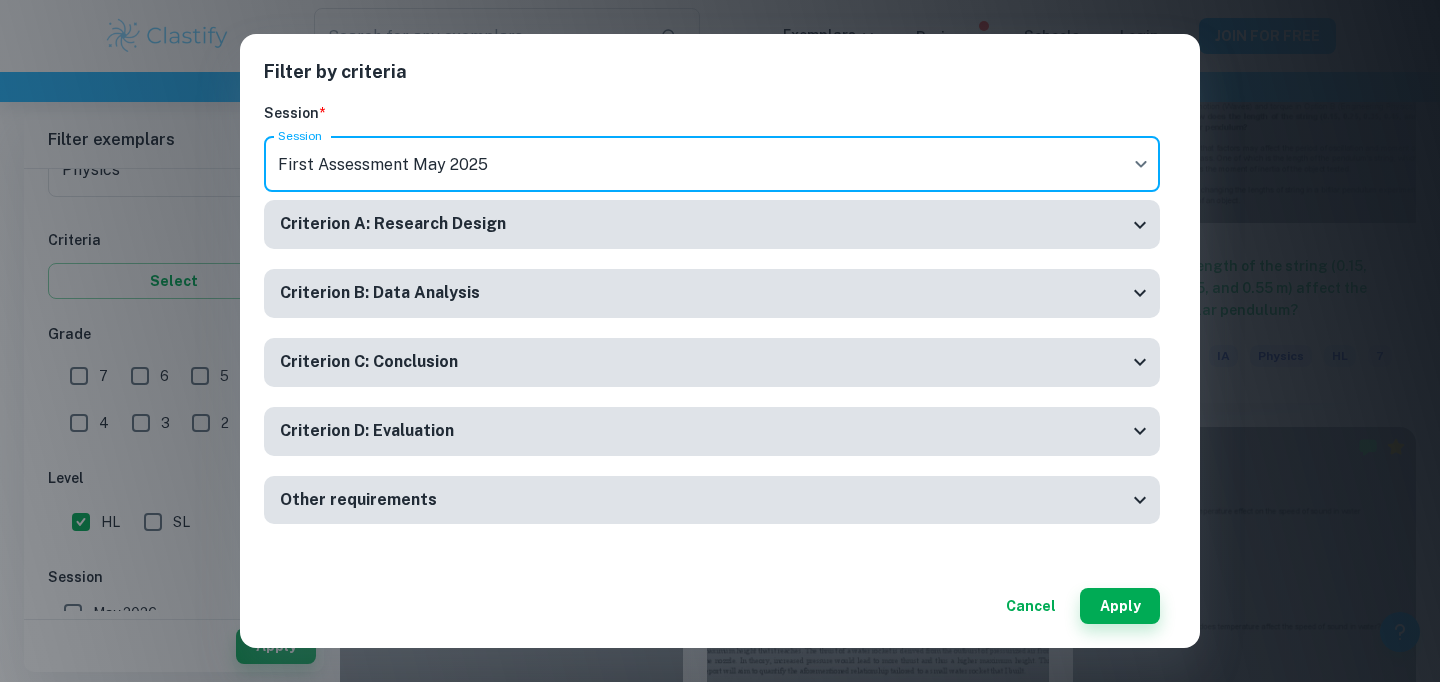 click on "We value your privacy We use cookies to enhance your browsing experience, serve personalised ads or content, and analyse our traffic. By clicking "Accept All", you consent to our use of cookies.   Cookie Policy Customise   Reject All   Accept All   Customise Consent Preferences   We use cookies to help you navigate efficiently and perform certain functions. You will find detailed information about all cookies under each consent category below. The cookies that are categorised as "Necessary" are stored on your browser as they are essential for enabling the basic functionalities of the site. ...  Show more For more information on how Google's third-party cookies operate and handle your data, see:   Google Privacy Policy Necessary Always Active Necessary cookies are required to enable the basic features of this site, such as providing secure log-in or adjusting your consent preferences. These cookies do not store any personally identifiable data. Functional Analytics Performance Advertisement Uncategorised" at bounding box center [720, -1714] 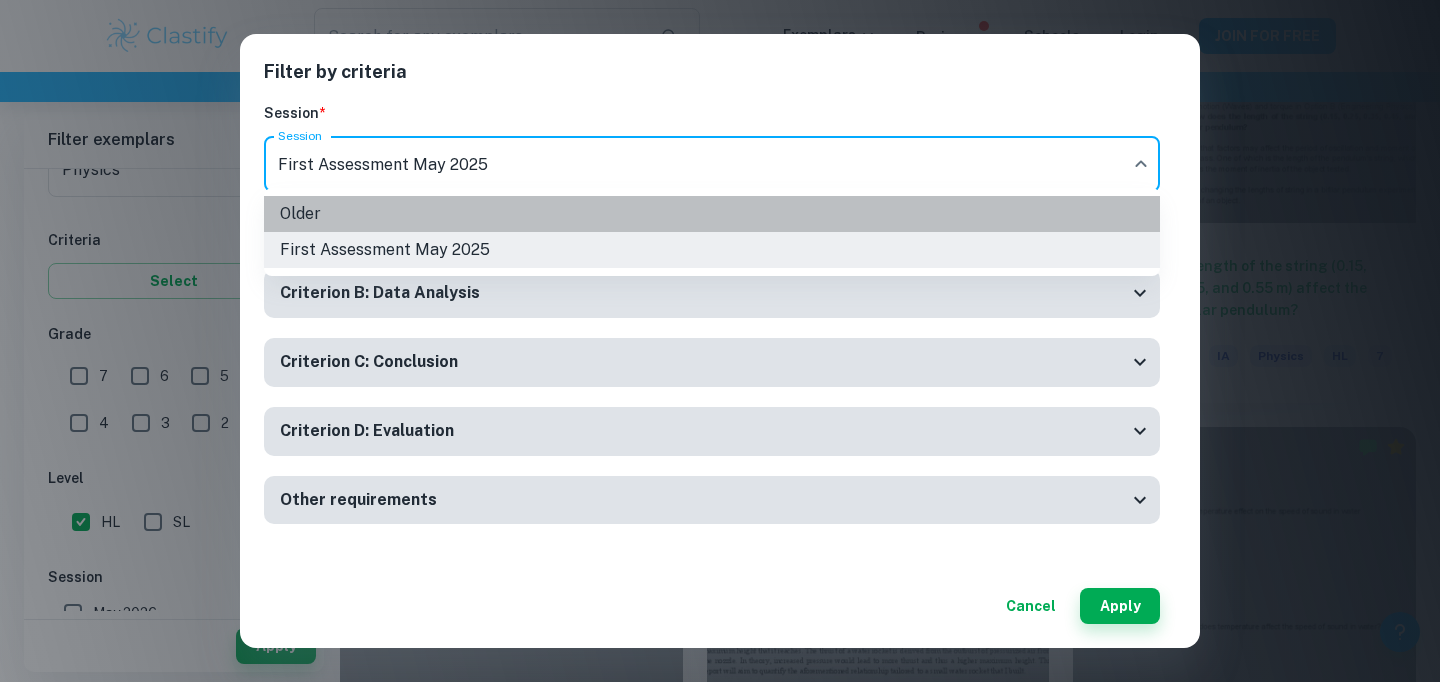 click on "Older" at bounding box center (712, 214) 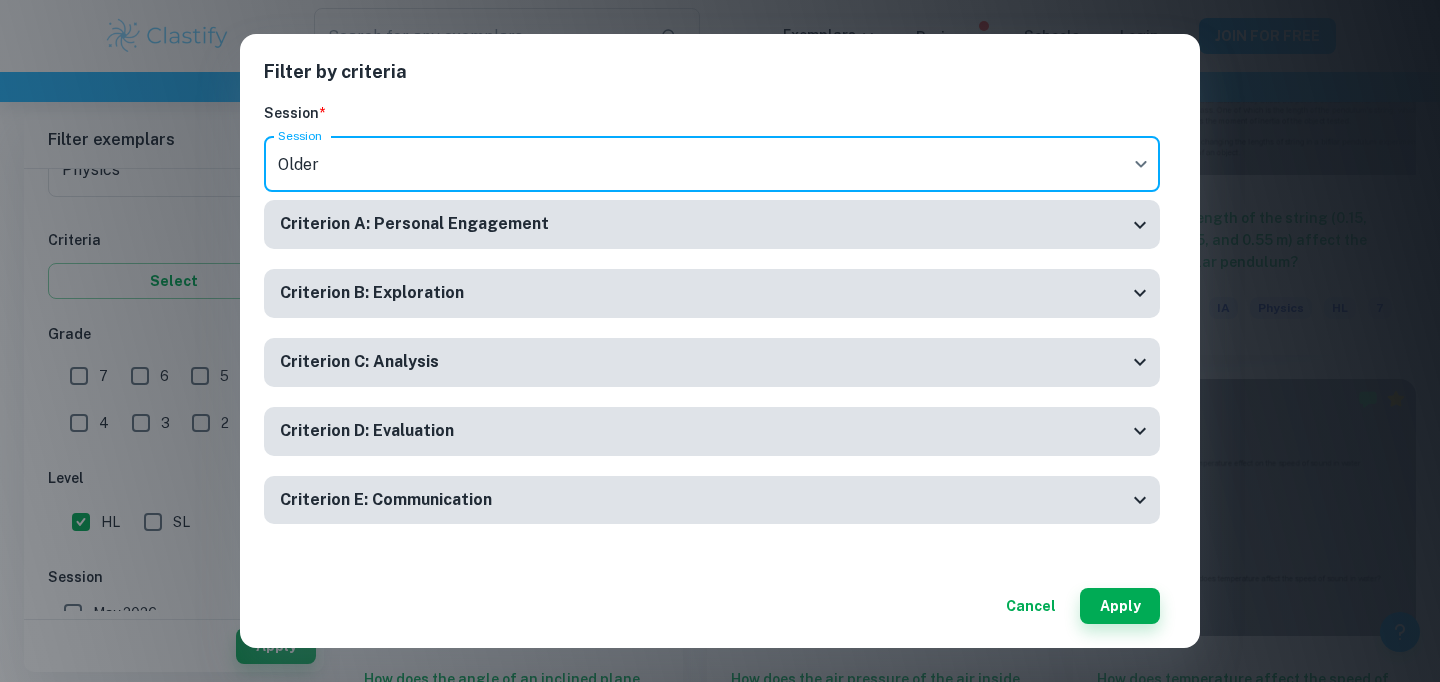 scroll, scrollTop: 2208, scrollLeft: 0, axis: vertical 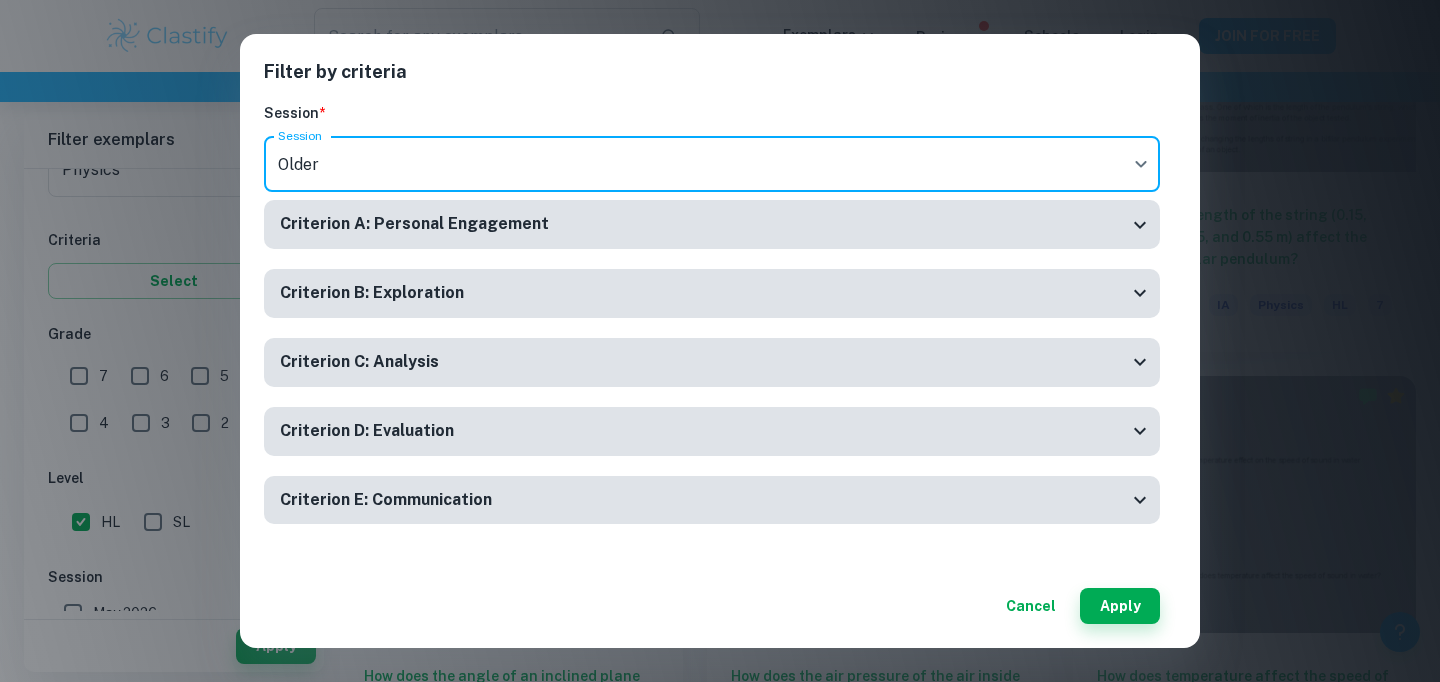 click on "We value your privacy We use cookies to enhance your browsing experience, serve personalised ads or content, and analyse our traffic. By clicking "Accept All", you consent to our use of cookies.   Cookie Policy Customise   Reject All   Accept All   Customise Consent Preferences   We use cookies to help you navigate efficiently and perform certain functions. You will find detailed information about all cookies under each consent category below. The cookies that are categorised as "Necessary" are stored on your browser as they are essential for enabling the basic functionalities of the site. ...  Show more For more information on how Google's third-party cookies operate and handle your data, see:   Google Privacy Policy Necessary Always Active Necessary cookies are required to enable the basic features of this site, such as providing secure log-in or adjusting your consent preferences. These cookies do not store any personally identifiable data. Functional Analytics Performance Advertisement Uncategorised" at bounding box center [720, -1765] 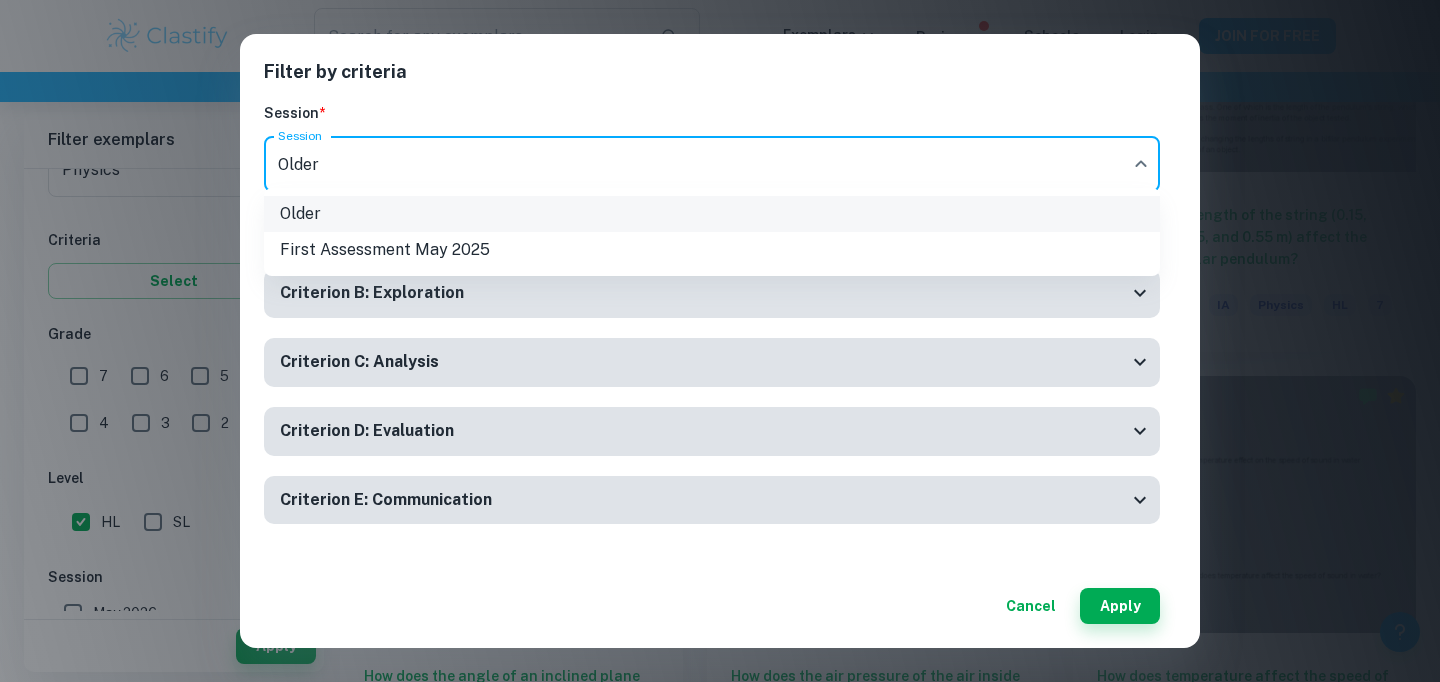 click on "Older" at bounding box center [712, 214] 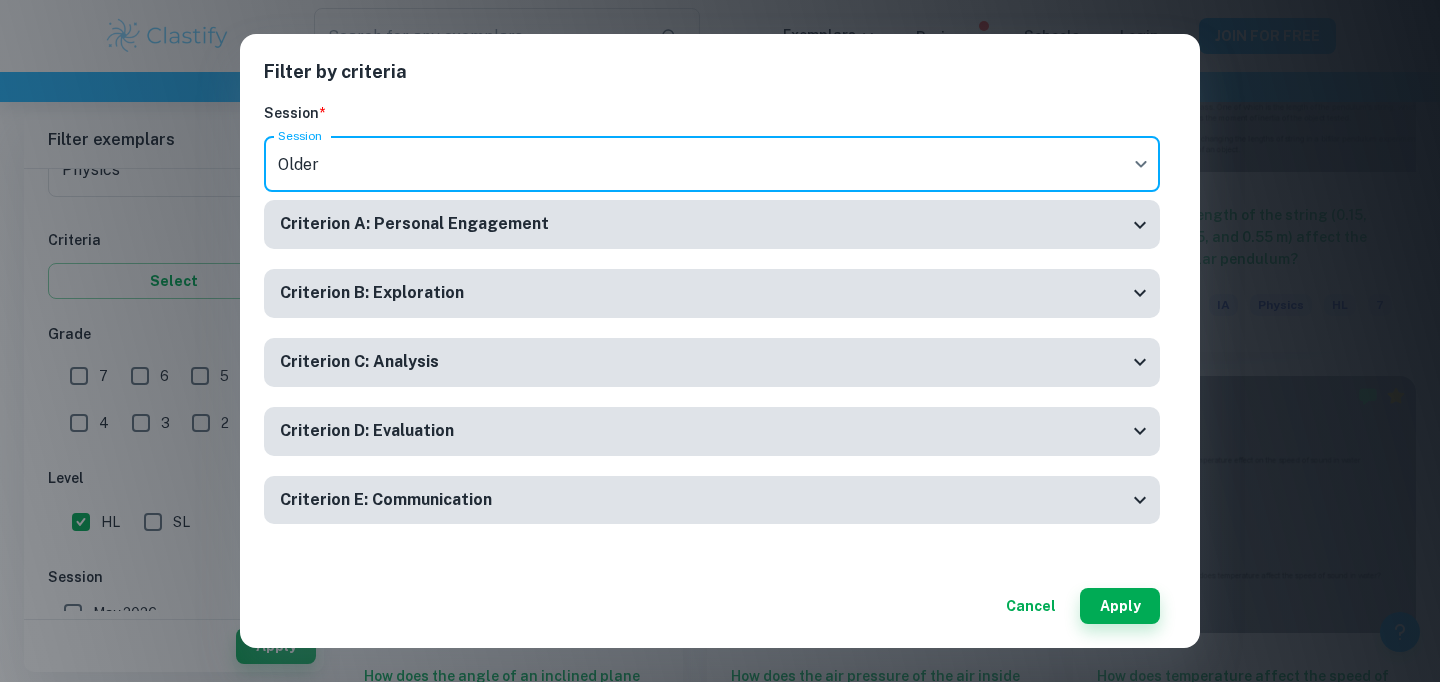 click on "We value your privacy We use cookies to enhance your browsing experience, serve personalised ads or content, and analyse our traffic. By clicking "Accept All", you consent to our use of cookies.   Cookie Policy Customise   Reject All   Accept All   Customise Consent Preferences   We use cookies to help you navigate efficiently and perform certain functions. You will find detailed information about all cookies under each consent category below. The cookies that are categorised as "Necessary" are stored on your browser as they are essential for enabling the basic functionalities of the site. ...  Show more For more information on how Google's third-party cookies operate and handle your data, see:   Google Privacy Policy Necessary Always Active Necessary cookies are required to enable the basic features of this site, such as providing secure log-in or adjusting your consent preferences. These cookies do not store any personally identifiable data. Functional Analytics Performance Advertisement Uncategorised" at bounding box center (720, -1765) 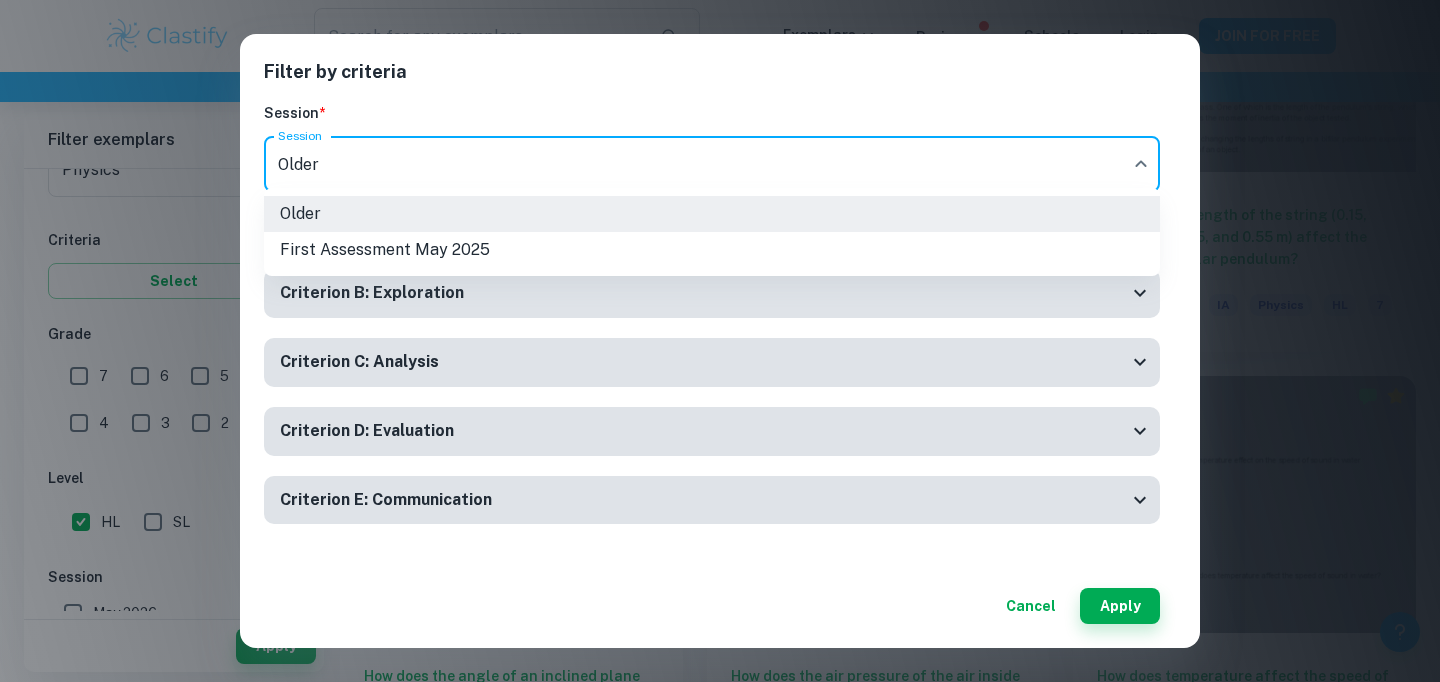 click on "First Assessment May 2025" at bounding box center [712, 250] 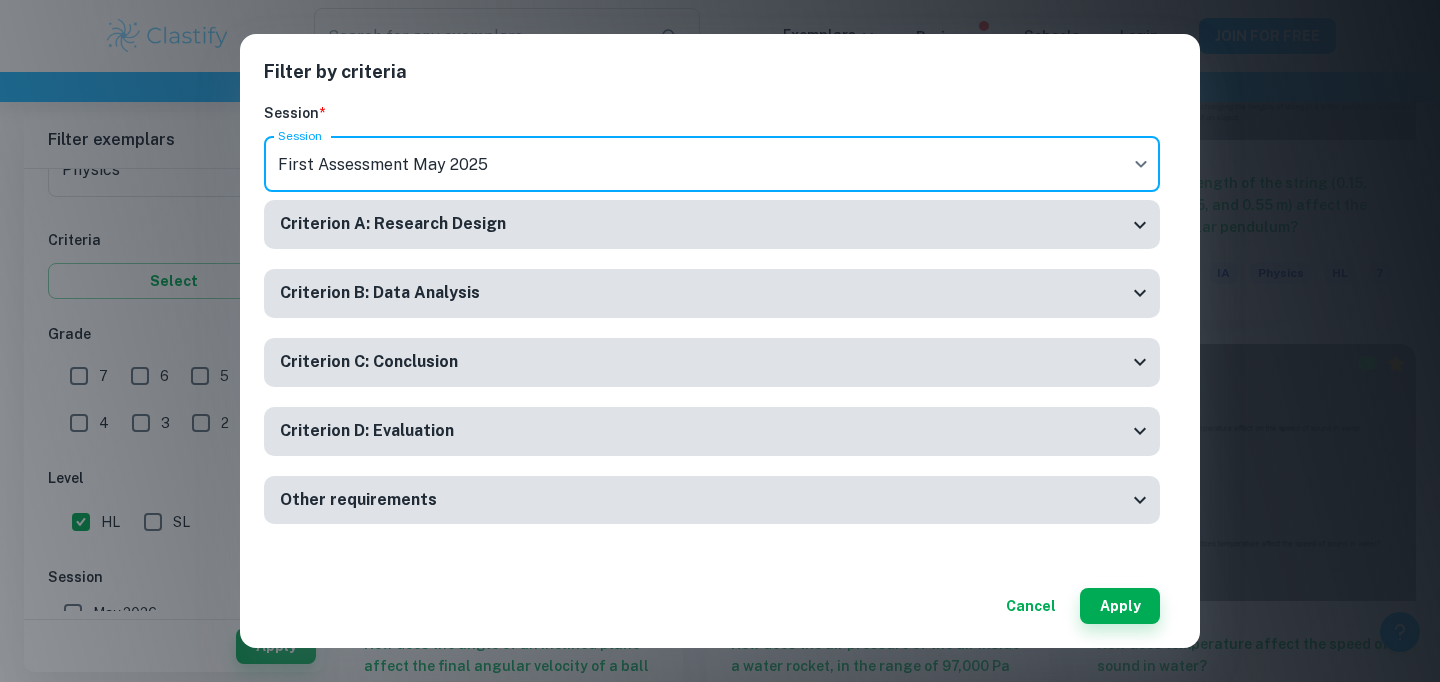 scroll, scrollTop: 2222, scrollLeft: 0, axis: vertical 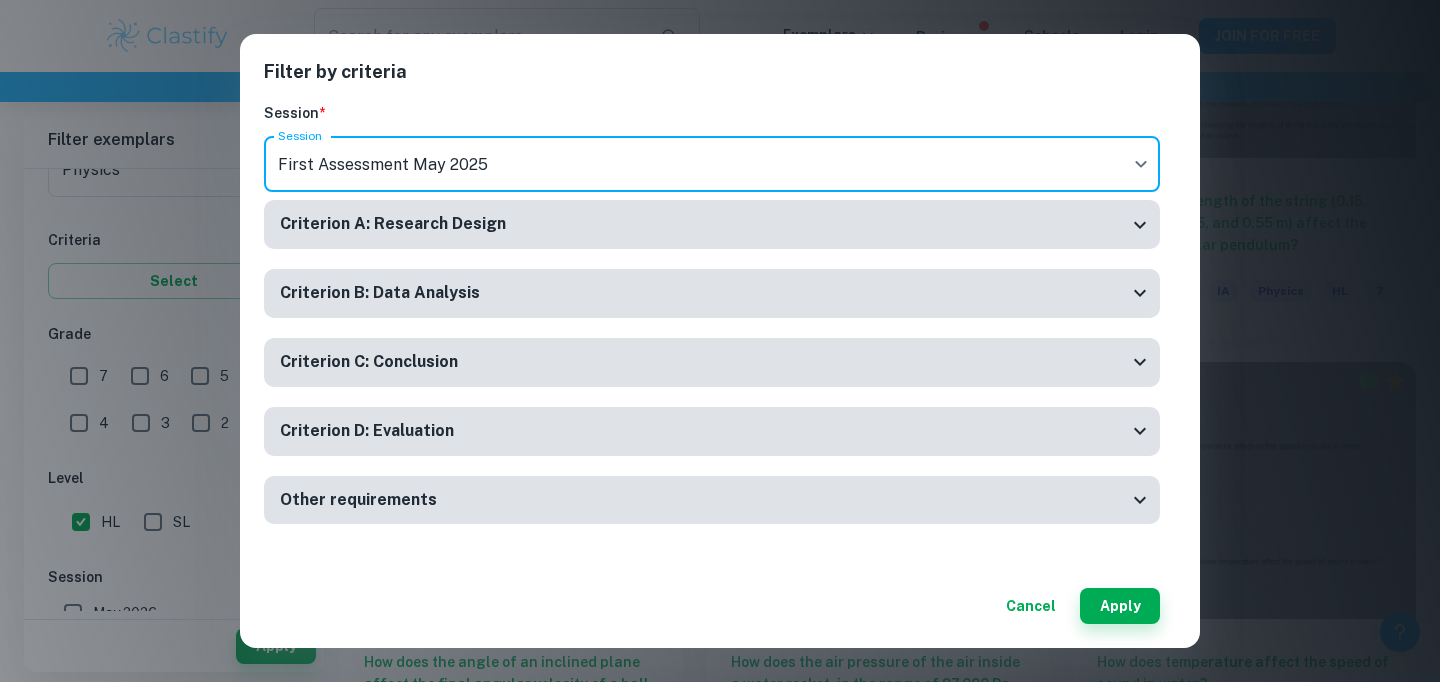 click on "Other requirements" at bounding box center [704, 500] 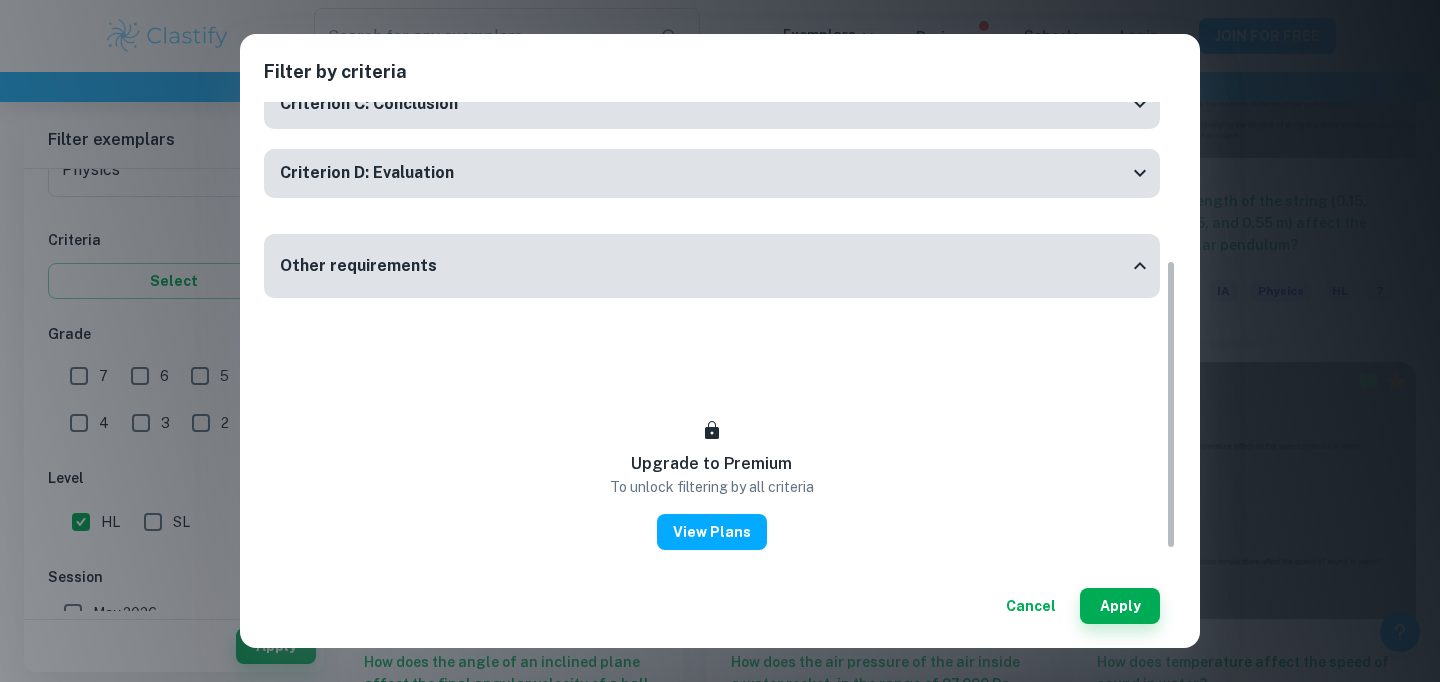 scroll, scrollTop: 298, scrollLeft: 0, axis: vertical 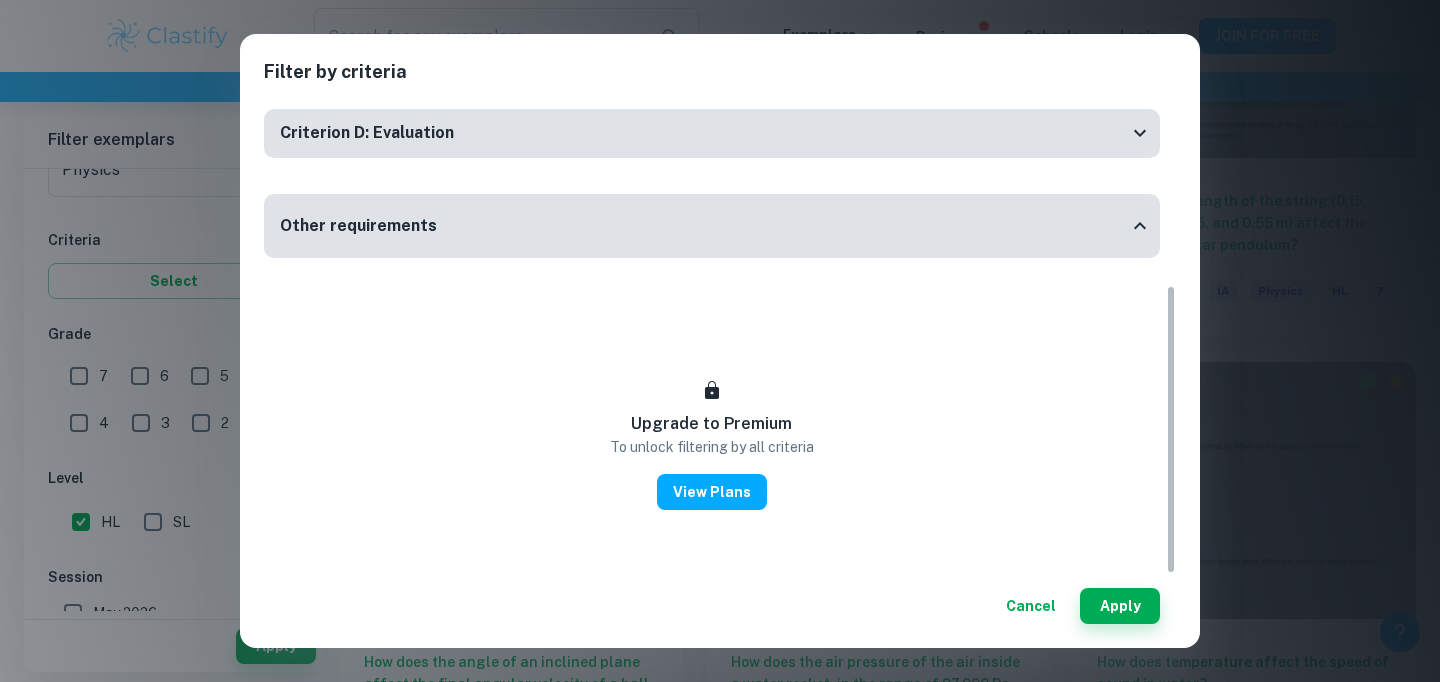 click 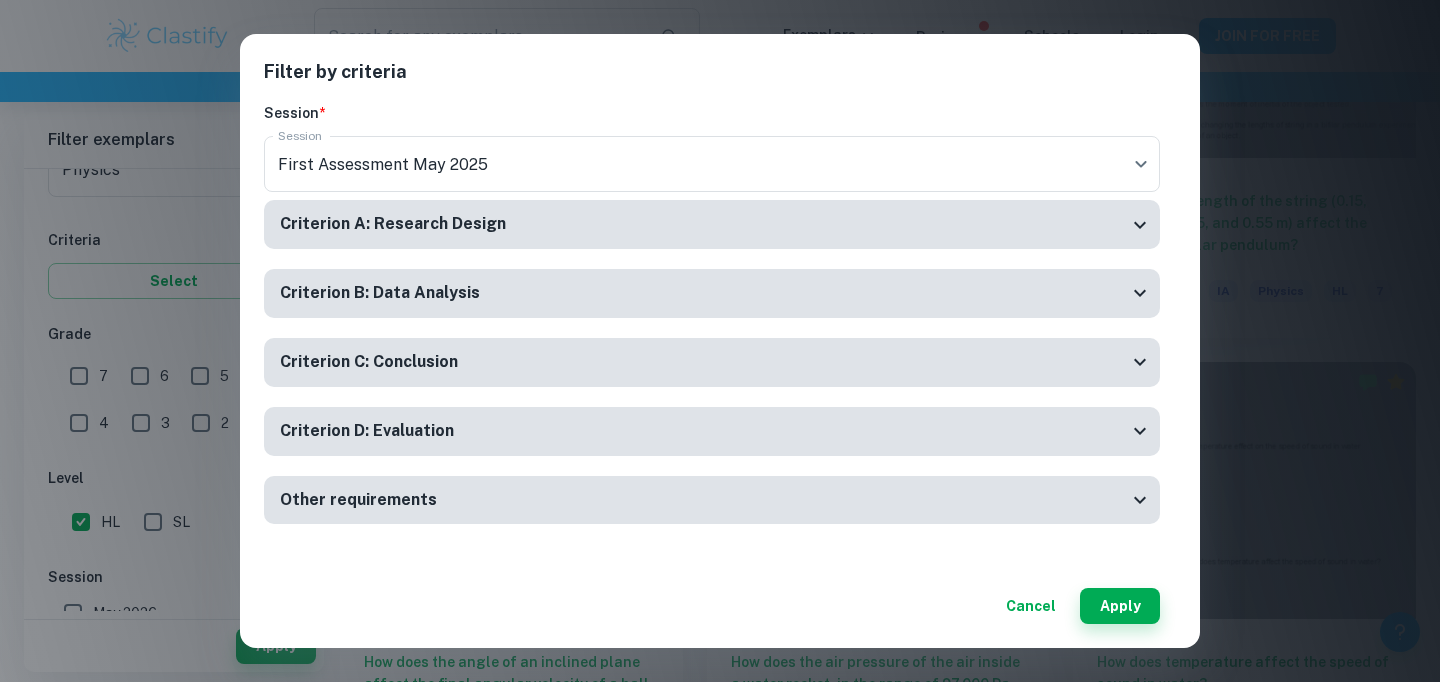 scroll, scrollTop: 0, scrollLeft: 0, axis: both 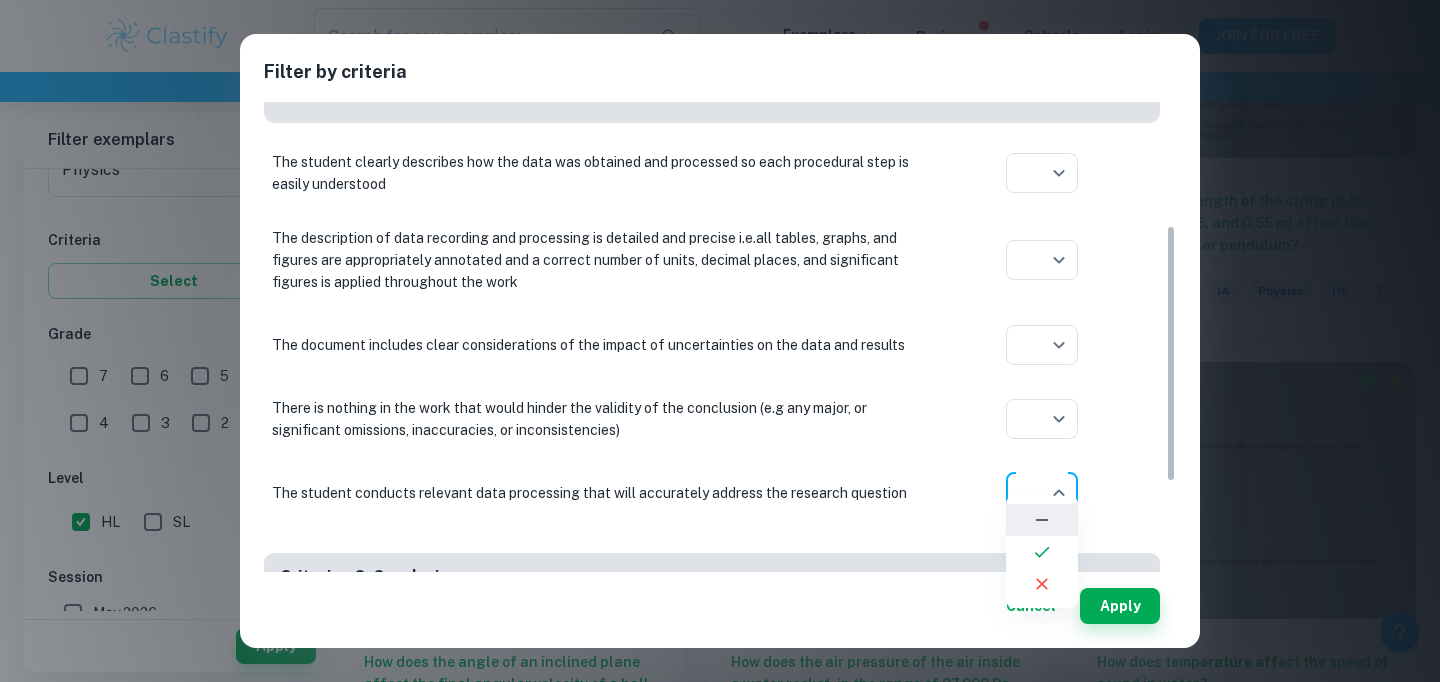 click on "We value your privacy We use cookies to enhance your browsing experience, serve personalised ads or content, and analyse our traffic. By clicking "Accept All", you consent to our use of cookies.   Cookie Policy Customise   Reject All   Accept All   Customise Consent Preferences   We use cookies to help you navigate efficiently and perform certain functions. You will find detailed information about all cookies under each consent category below. The cookies that are categorised as "Necessary" are stored on your browser as they are essential for enabling the basic functionalities of the site. ...  Show more For more information on how Google's third-party cookies operate and handle your data, see:   Google Privacy Policy Necessary Always Active Necessary cookies are required to enable the basic features of this site, such as providing secure log-in or adjusting your consent preferences. These cookies do not store any personally identifiable data. Functional Analytics Performance Advertisement Uncategorised" at bounding box center [720, -1779] 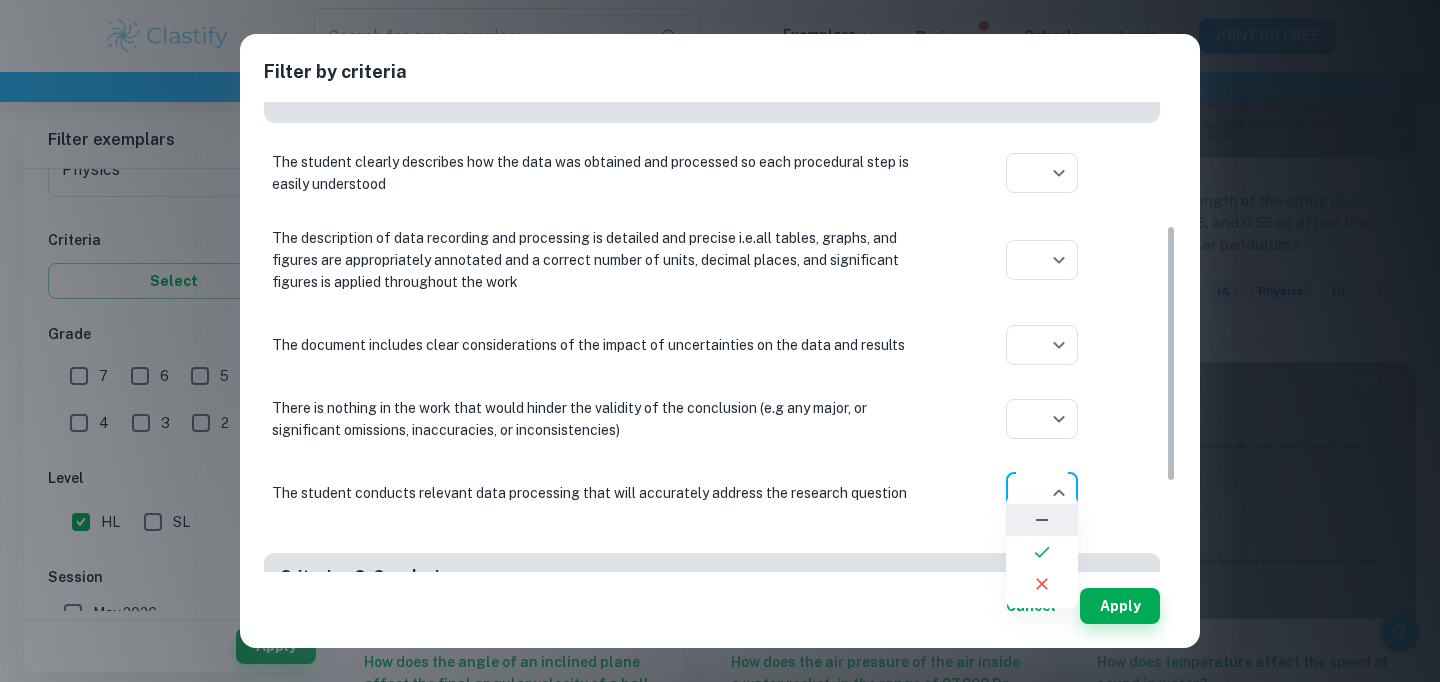 click at bounding box center (720, 341) 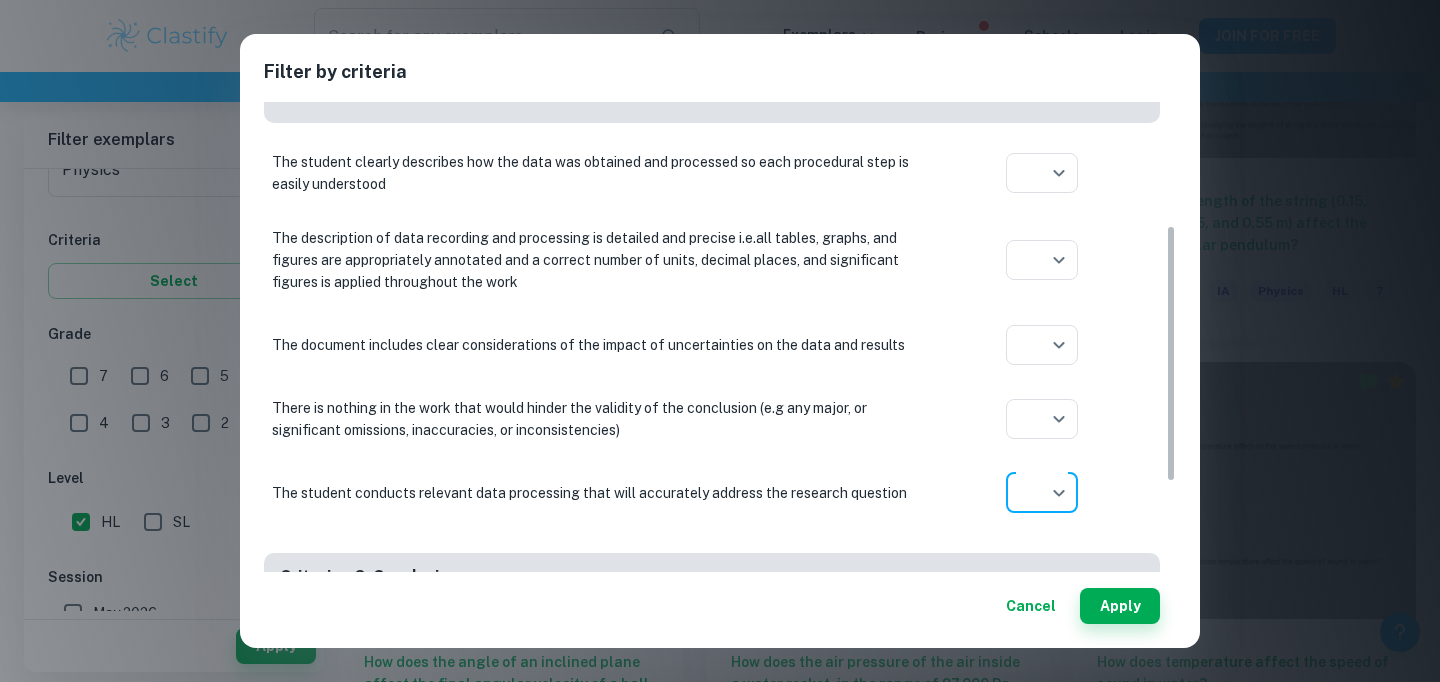 click on "There is nothing in the work that would hinder the validity of the conclusion (e.g any major, or significant omissions, inaccuracies, or inconsistencies) ​ Aplication year" at bounding box center (712, 419) 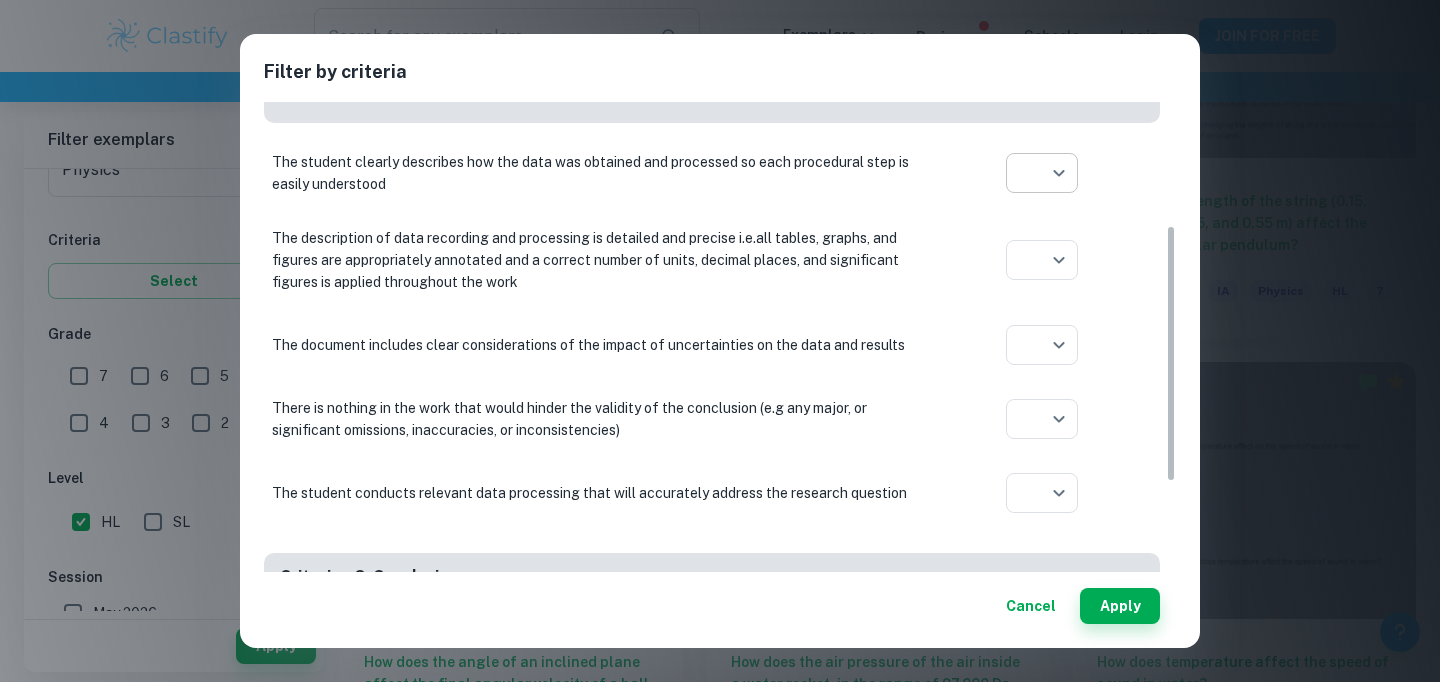 click on "We value your privacy We use cookies to enhance your browsing experience, serve personalised ads or content, and analyse our traffic. By clicking "Accept All", you consent to our use of cookies.   Cookie Policy Customise   Reject All   Accept All   Customise Consent Preferences   We use cookies to help you navigate efficiently and perform certain functions. You will find detailed information about all cookies under each consent category below. The cookies that are categorised as "Necessary" are stored on your browser as they are essential for enabling the basic functionalities of the site. ...  Show more For more information on how Google's third-party cookies operate and handle your data, see:   Google Privacy Policy Necessary Always Active Necessary cookies are required to enable the basic features of this site, such as providing secure log-in or adjusting your consent preferences. These cookies do not store any personally identifiable data. Functional Analytics Performance Advertisement Uncategorised" at bounding box center [720, -1779] 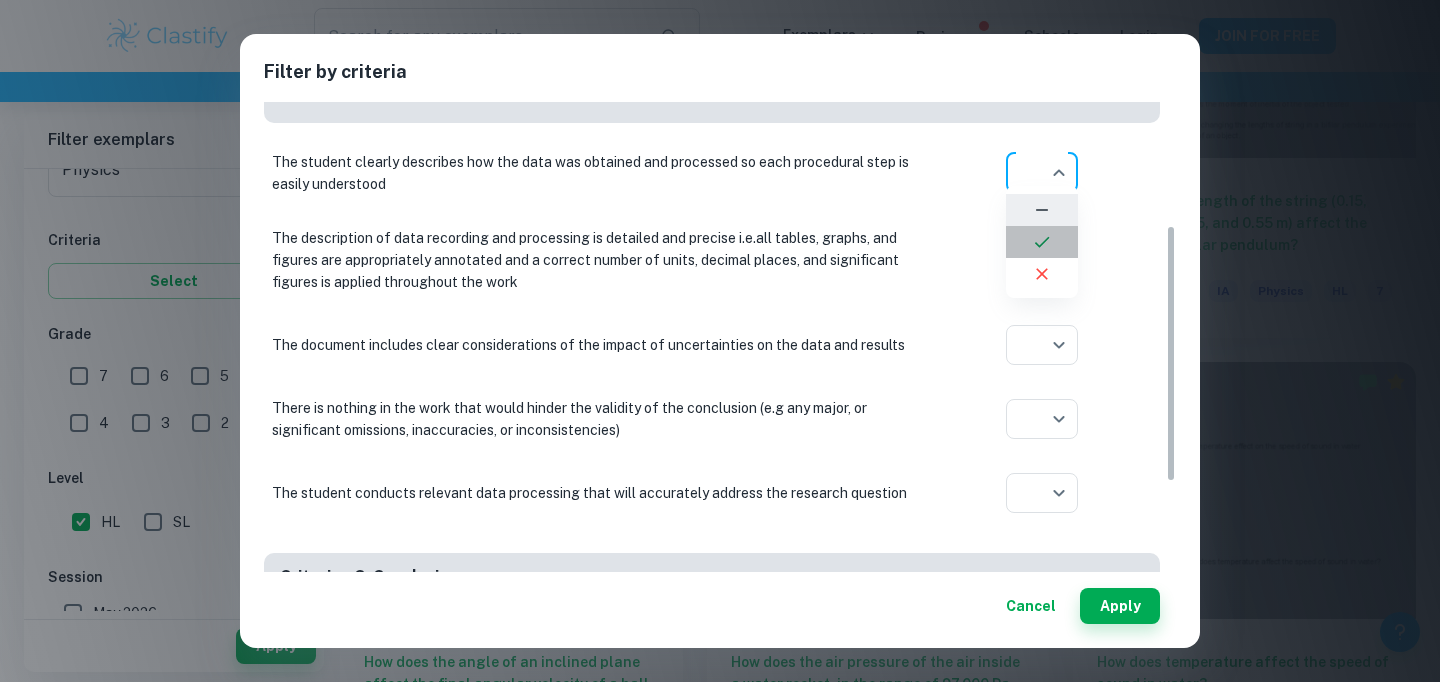 click 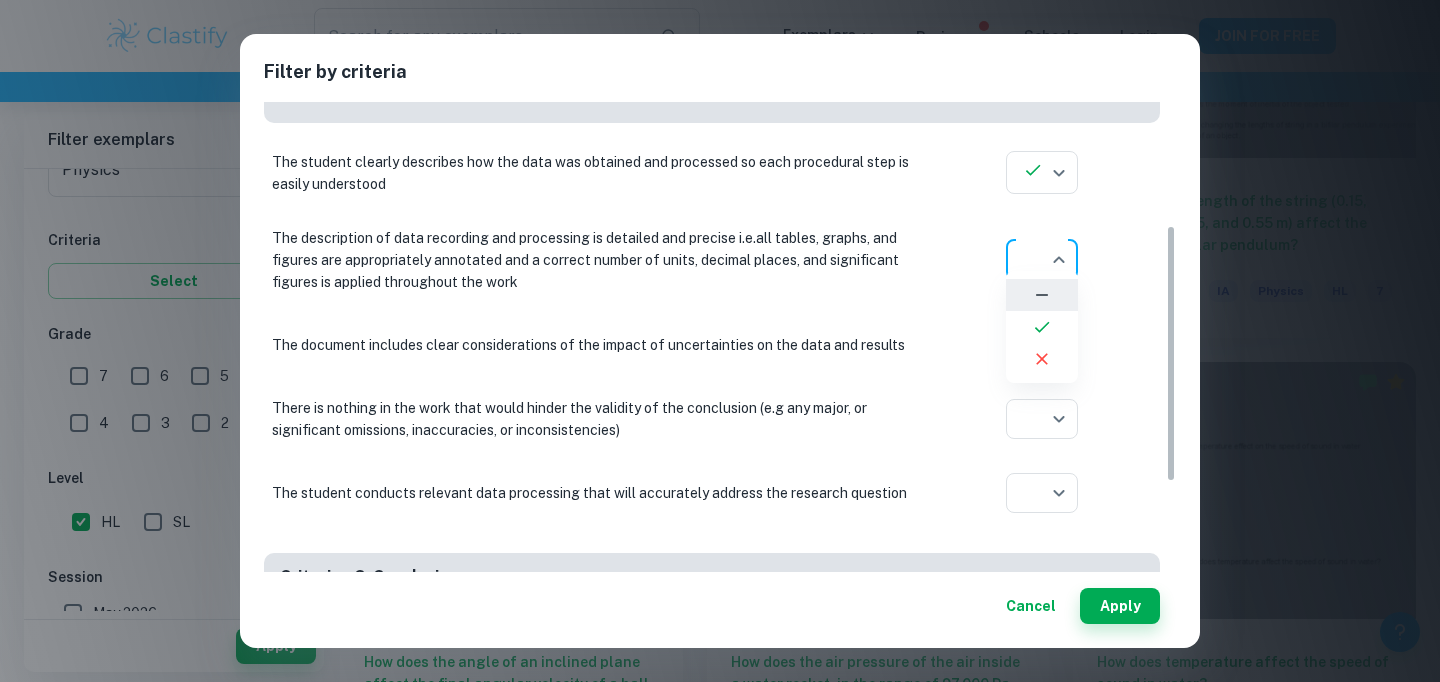click on "We value your privacy We use cookies to enhance your browsing experience, serve personalised ads or content, and analyse our traffic. By clicking "Accept All", you consent to our use of cookies.   Cookie Policy Customise   Reject All   Accept All   Customise Consent Preferences   We use cookies to help you navigate efficiently and perform certain functions. You will find detailed information about all cookies under each consent category below. The cookies that are categorised as "Necessary" are stored on your browser as they are essential for enabling the basic functionalities of the site. ...  Show more For more information on how Google's third-party cookies operate and handle your data, see:   Google Privacy Policy Necessary Always Active Necessary cookies are required to enable the basic features of this site, such as providing secure log-in or adjusting your consent preferences. These cookies do not store any personally identifiable data. Functional Analytics Performance Advertisement Uncategorised" at bounding box center (720, -1779) 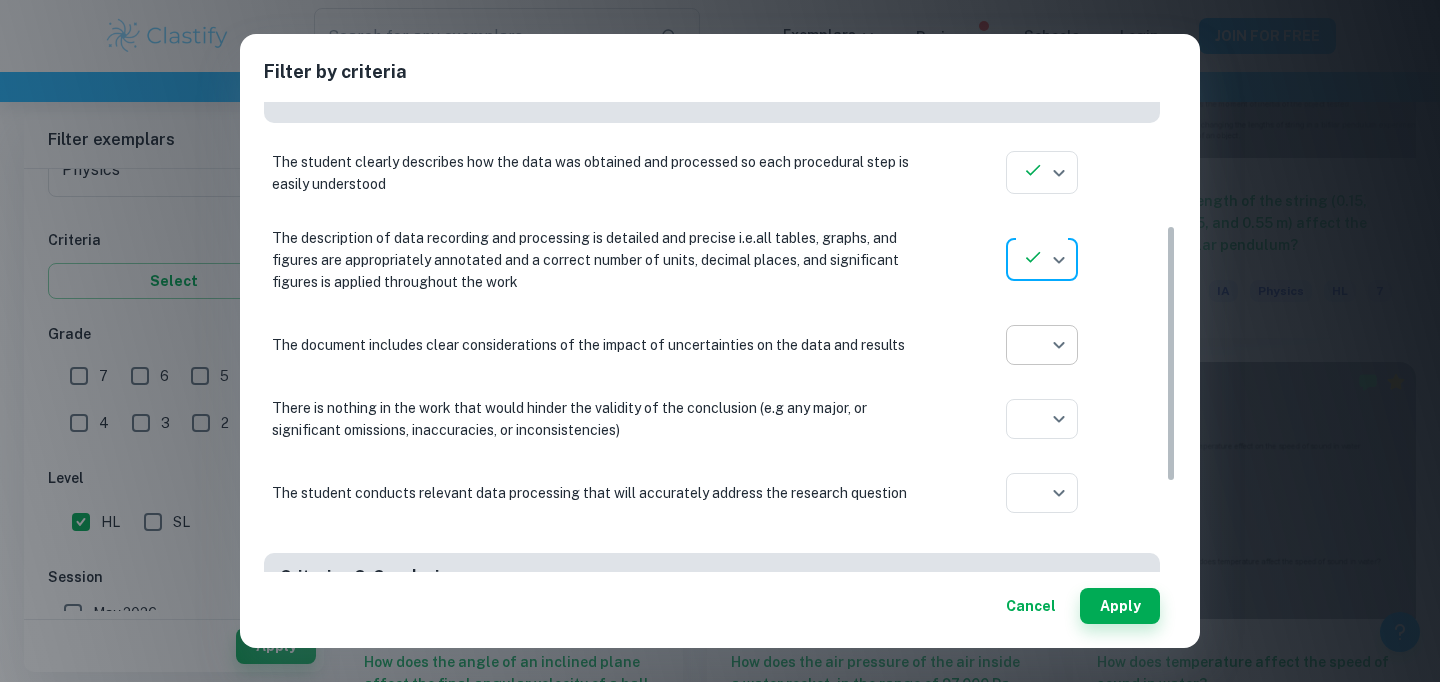 click on "We value your privacy We use cookies to enhance your browsing experience, serve personalised ads or content, and analyse our traffic. By clicking "Accept All", you consent to our use of cookies.   Cookie Policy Customise   Reject All   Accept All   Customise Consent Preferences   We use cookies to help you navigate efficiently and perform certain functions. You will find detailed information about all cookies under each consent category below. The cookies that are categorised as "Necessary" are stored on your browser as they are essential for enabling the basic functionalities of the site. ...  Show more For more information on how Google's third-party cookies operate and handle your data, see:   Google Privacy Policy Necessary Always Active Necessary cookies are required to enable the basic features of this site, such as providing secure log-in or adjusting your consent preferences. These cookies do not store any personally identifiable data. Functional Analytics Performance Advertisement Uncategorised" at bounding box center (720, -1779) 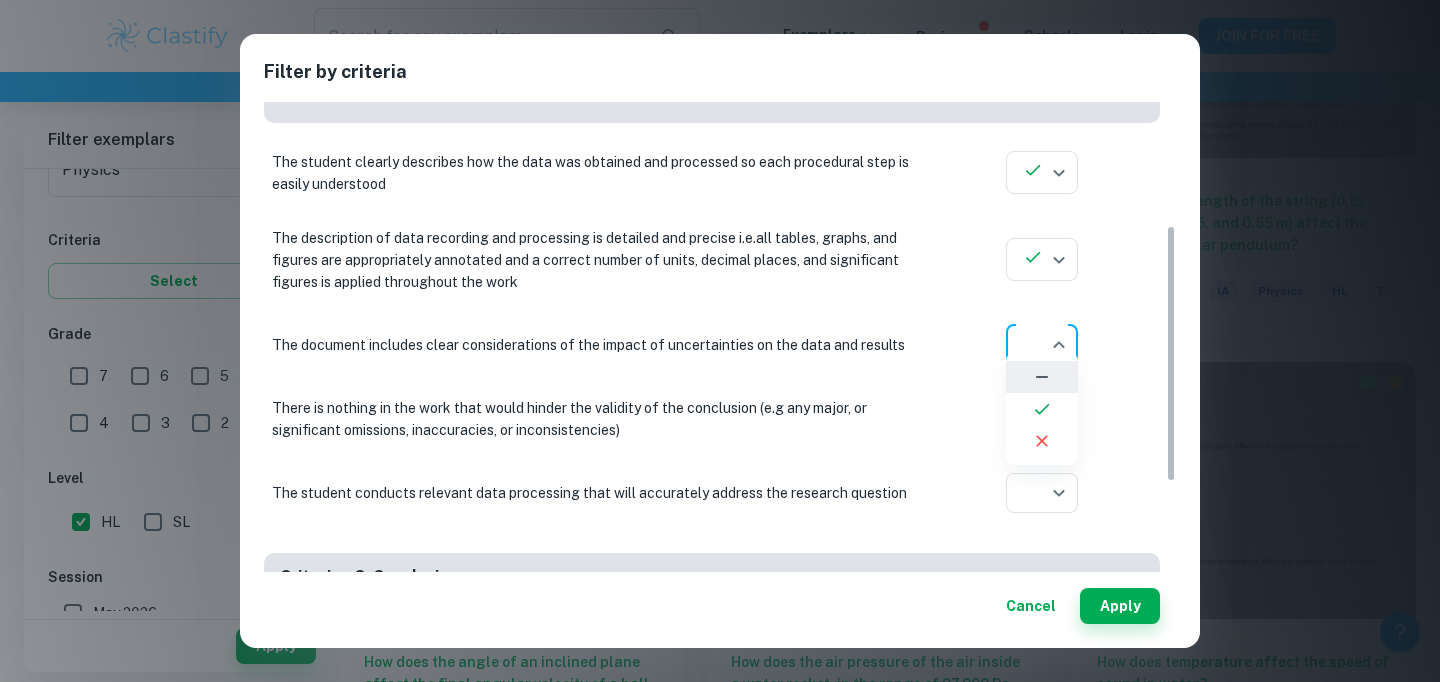 click 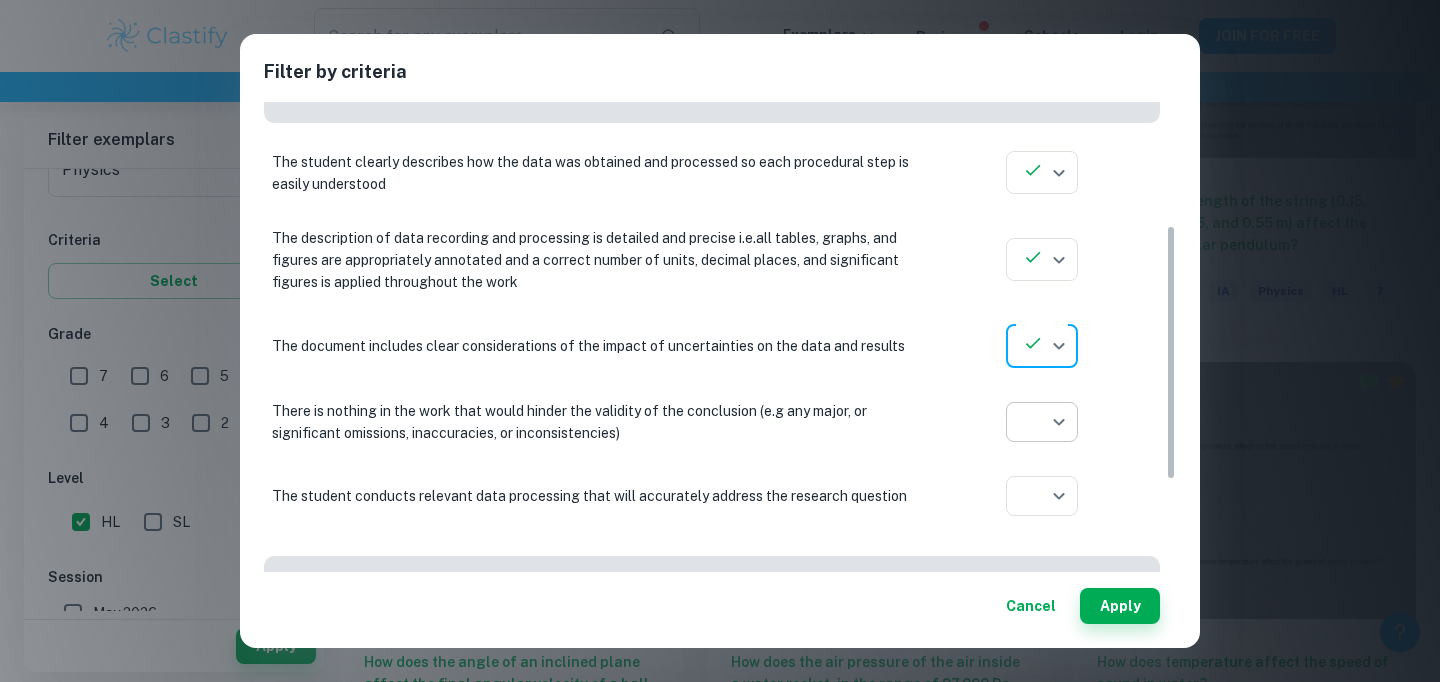 click on "We value your privacy We use cookies to enhance your browsing experience, serve personalised ads or content, and analyse our traffic. By clicking "Accept All", you consent to our use of cookies.   Cookie Policy Customise   Reject All   Accept All   Customise Consent Preferences   We use cookies to help you navigate efficiently and perform certain functions. You will find detailed information about all cookies under each consent category below. The cookies that are categorised as "Necessary" are stored on your browser as they are essential for enabling the basic functionalities of the site. ...  Show more For more information on how Google's third-party cookies operate and handle your data, see:   Google Privacy Policy Necessary Always Active Necessary cookies are required to enable the basic features of this site, such as providing secure log-in or adjusting your consent preferences. These cookies do not store any personally identifiable data. Functional Analytics Performance Advertisement Uncategorised" at bounding box center [720, -1779] 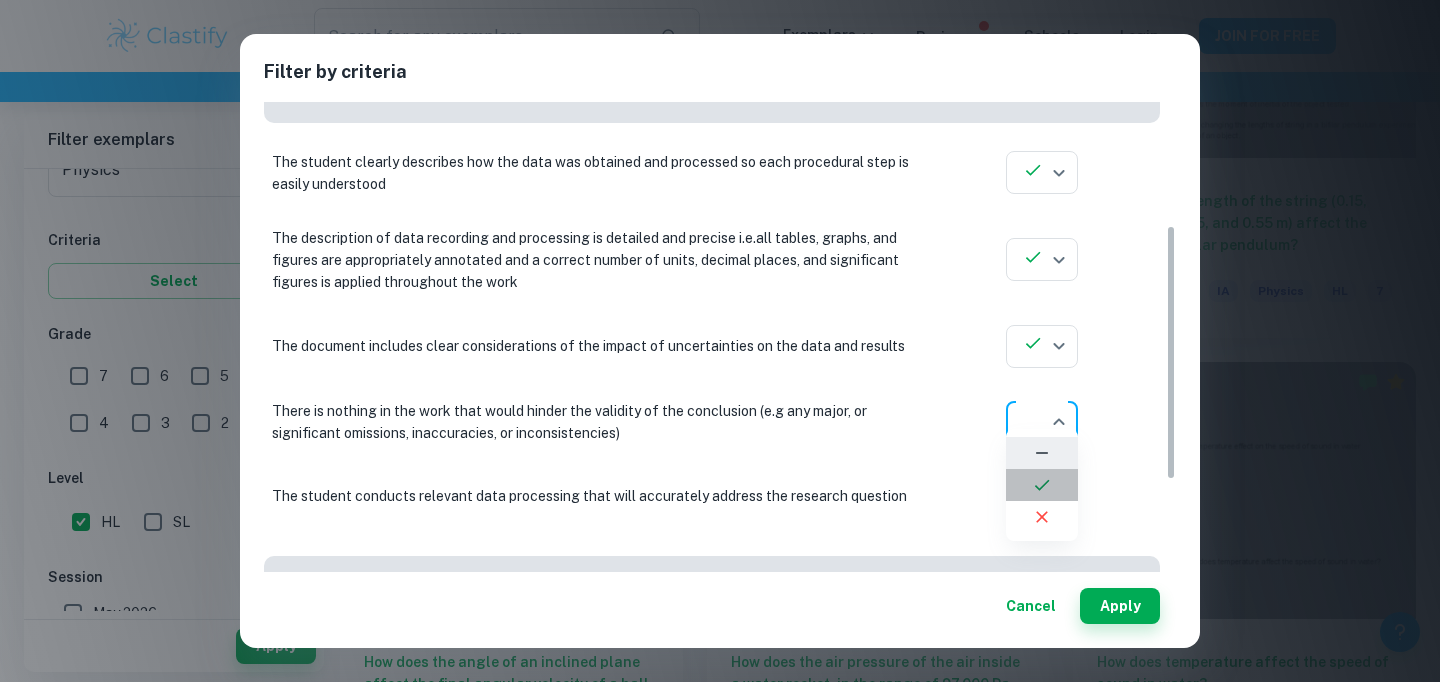 click 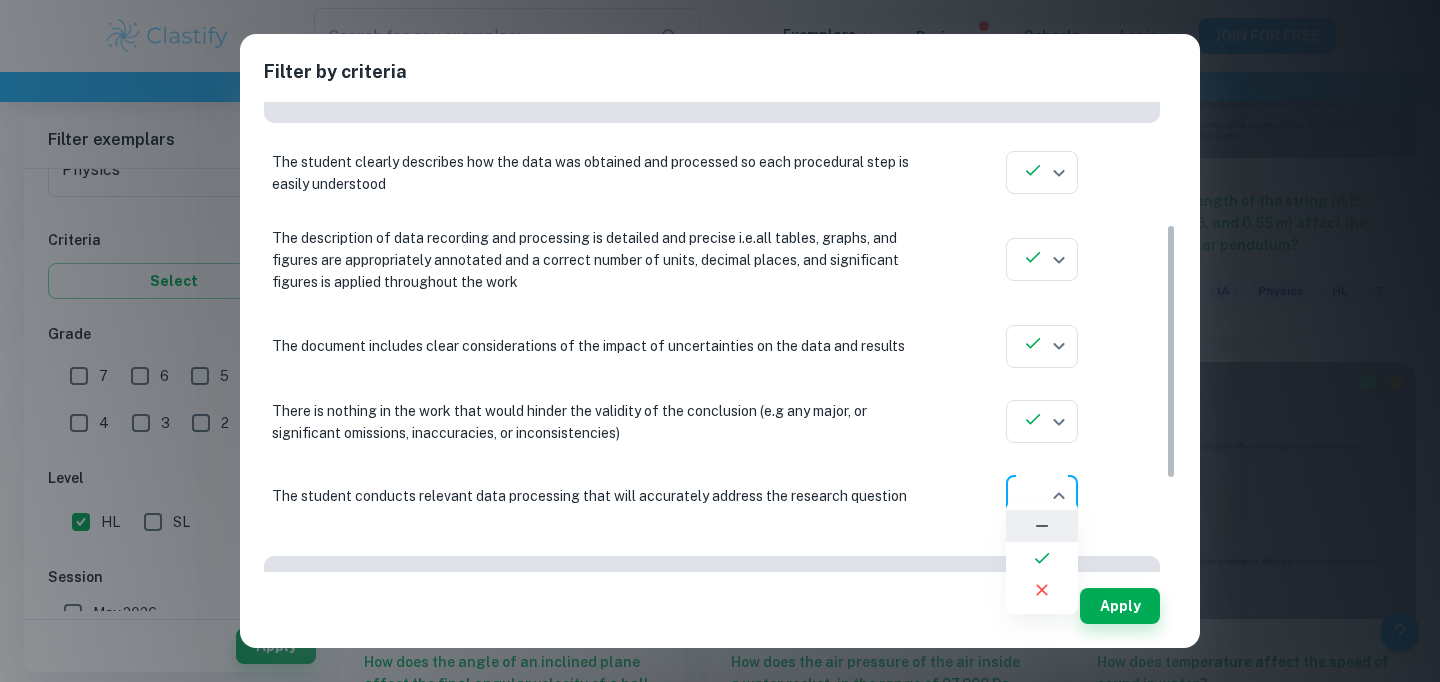 click on "We value your privacy We use cookies to enhance your browsing experience, serve personalised ads or content, and analyse our traffic. By clicking "Accept All", you consent to our use of cookies.   Cookie Policy Customise   Reject All   Accept All   Customise Consent Preferences   We use cookies to help you navigate efficiently and perform certain functions. You will find detailed information about all cookies under each consent category below. The cookies that are categorised as "Necessary" are stored on your browser as they are essential for enabling the basic functionalities of the site. ...  Show more For more information on how Google's third-party cookies operate and handle your data, see:   Google Privacy Policy Necessary Always Active Necessary cookies are required to enable the basic features of this site, such as providing secure log-in or adjusting your consent preferences. These cookies do not store any personally identifiable data. Functional Analytics Performance Advertisement Uncategorised" at bounding box center (720, -1779) 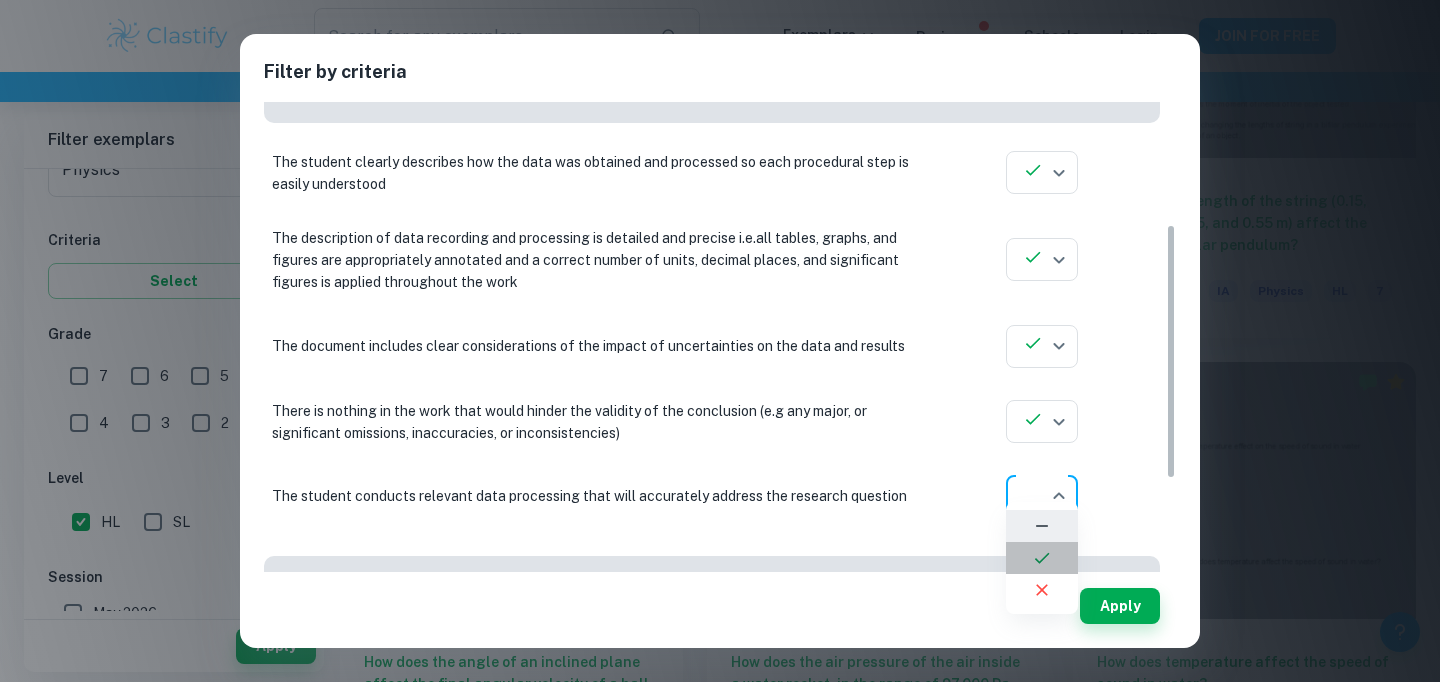click at bounding box center [1042, 558] 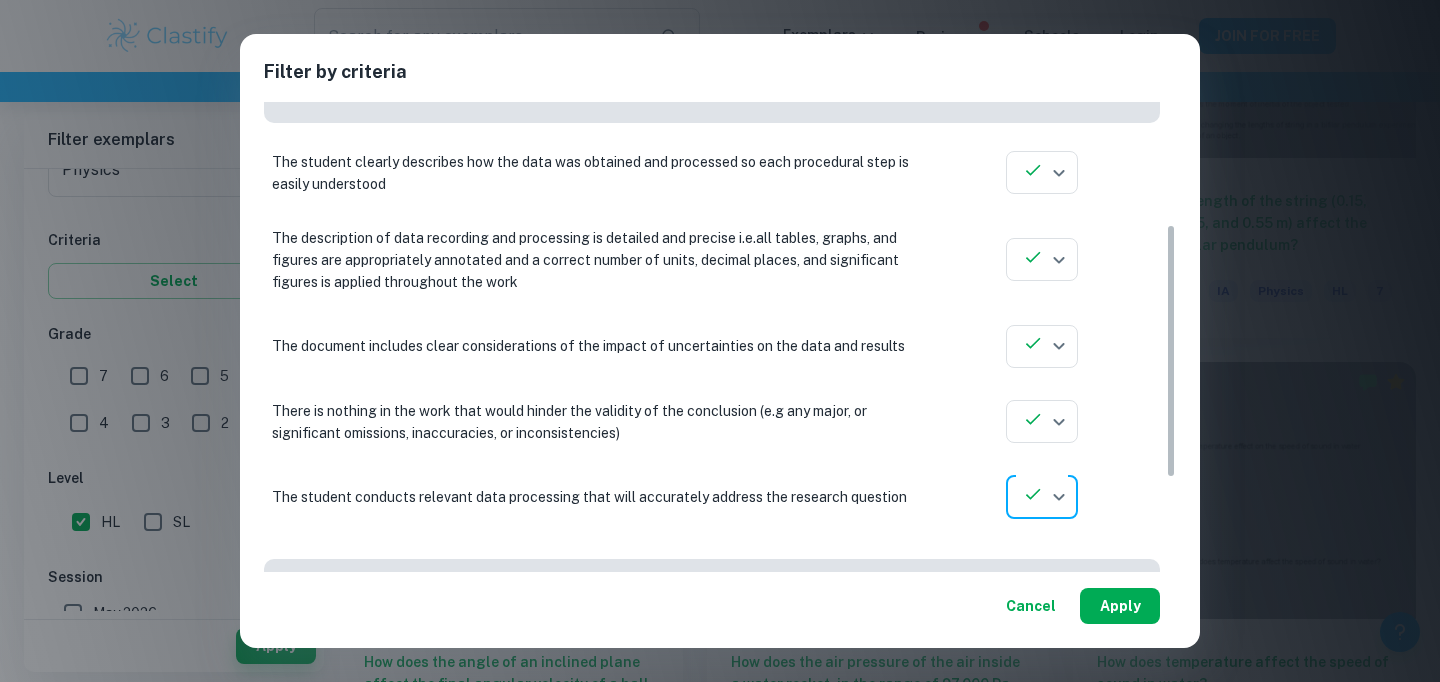 click on "Apply" at bounding box center [1120, 606] 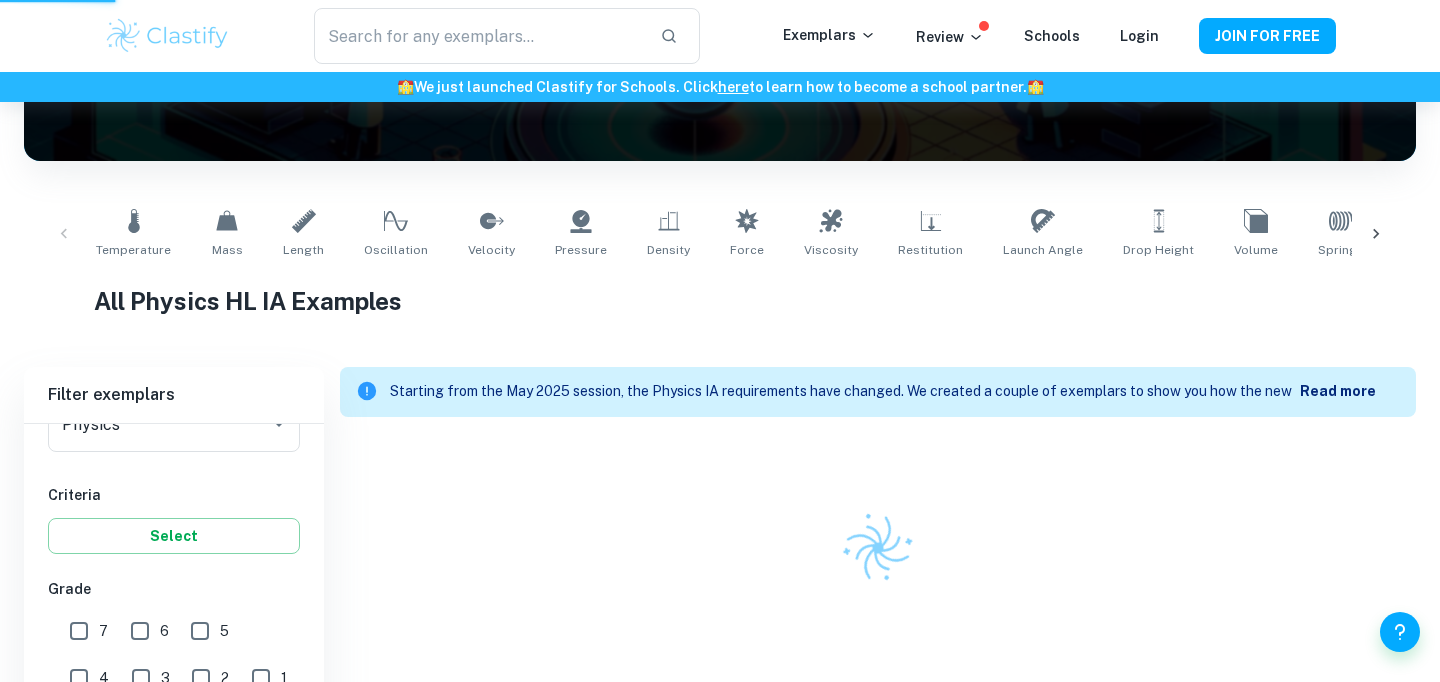scroll, scrollTop: 287, scrollLeft: 0, axis: vertical 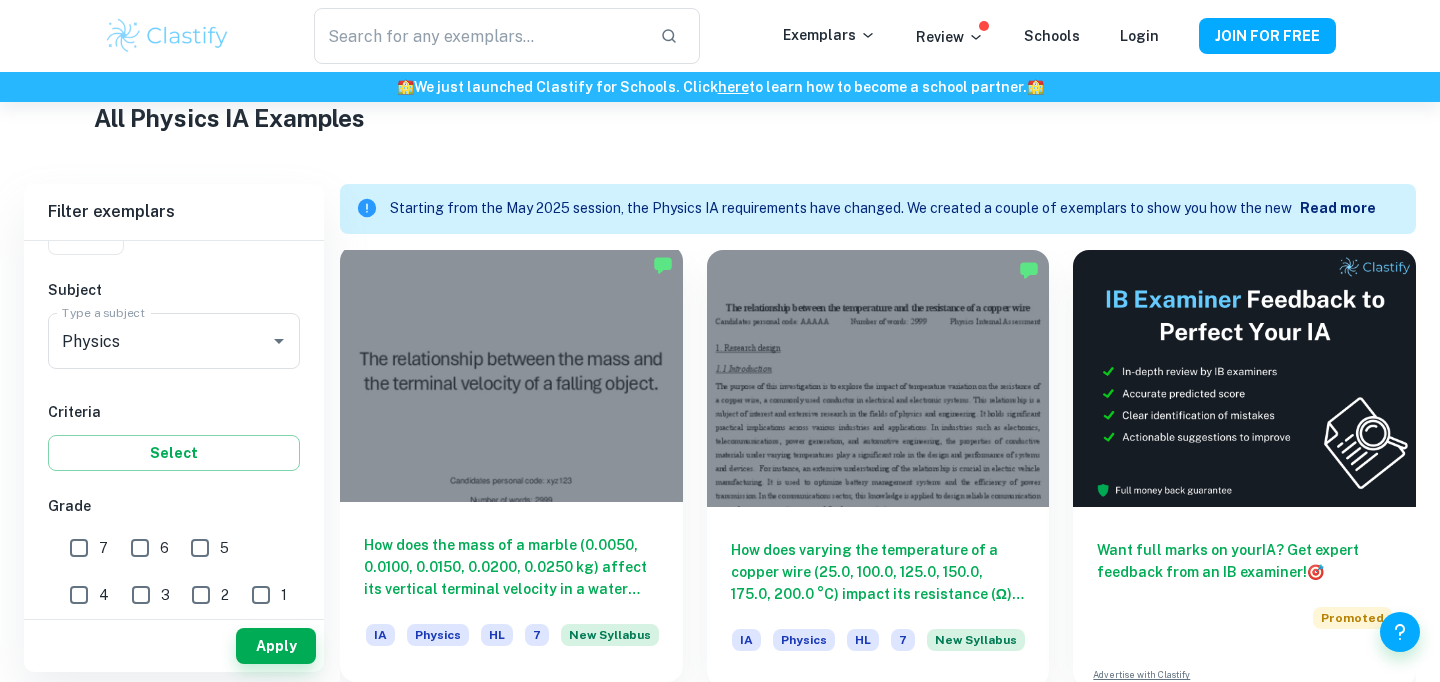 click on "How does the mass of a marble (0.0050, 0.0100, 0.0150, 0.0200, 0.0250 kg) affect its vertical terminal velocity in a water container when dropped from a constant height measured using video analysis software?" at bounding box center (511, 567) 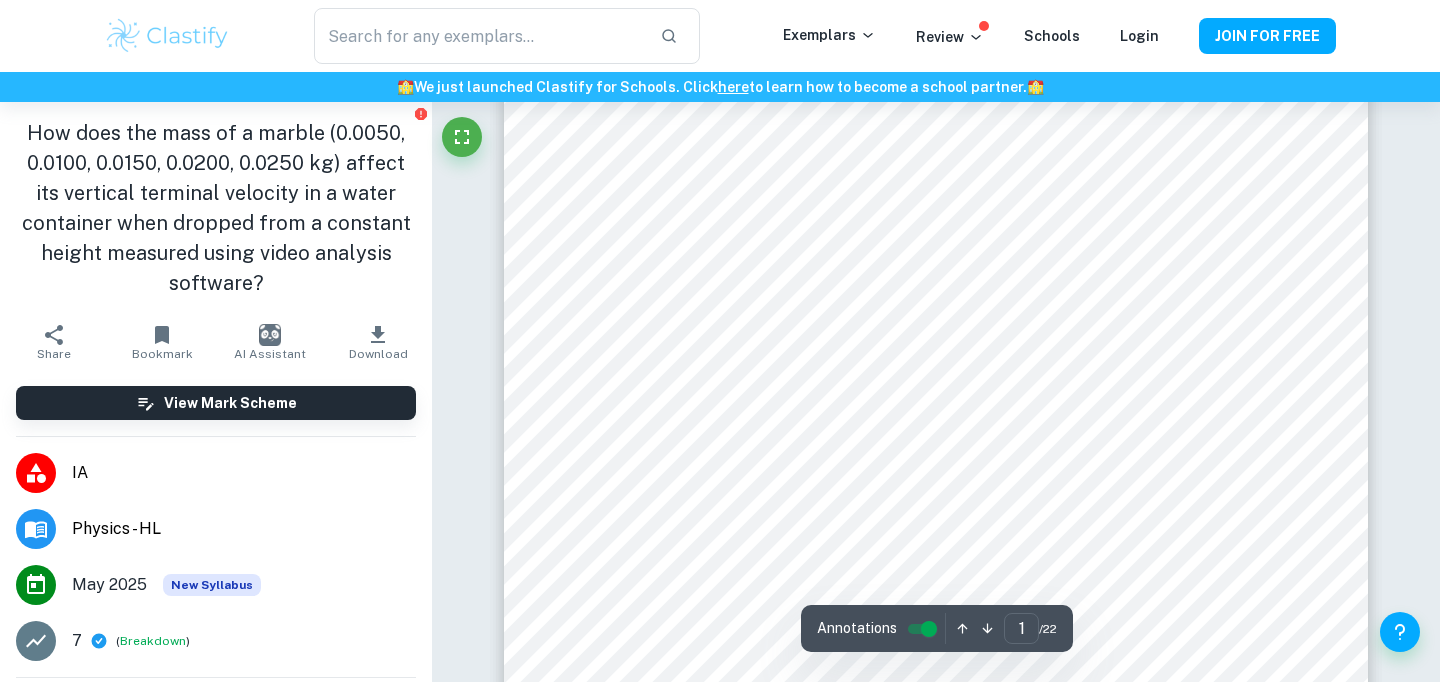 scroll, scrollTop: 0, scrollLeft: 0, axis: both 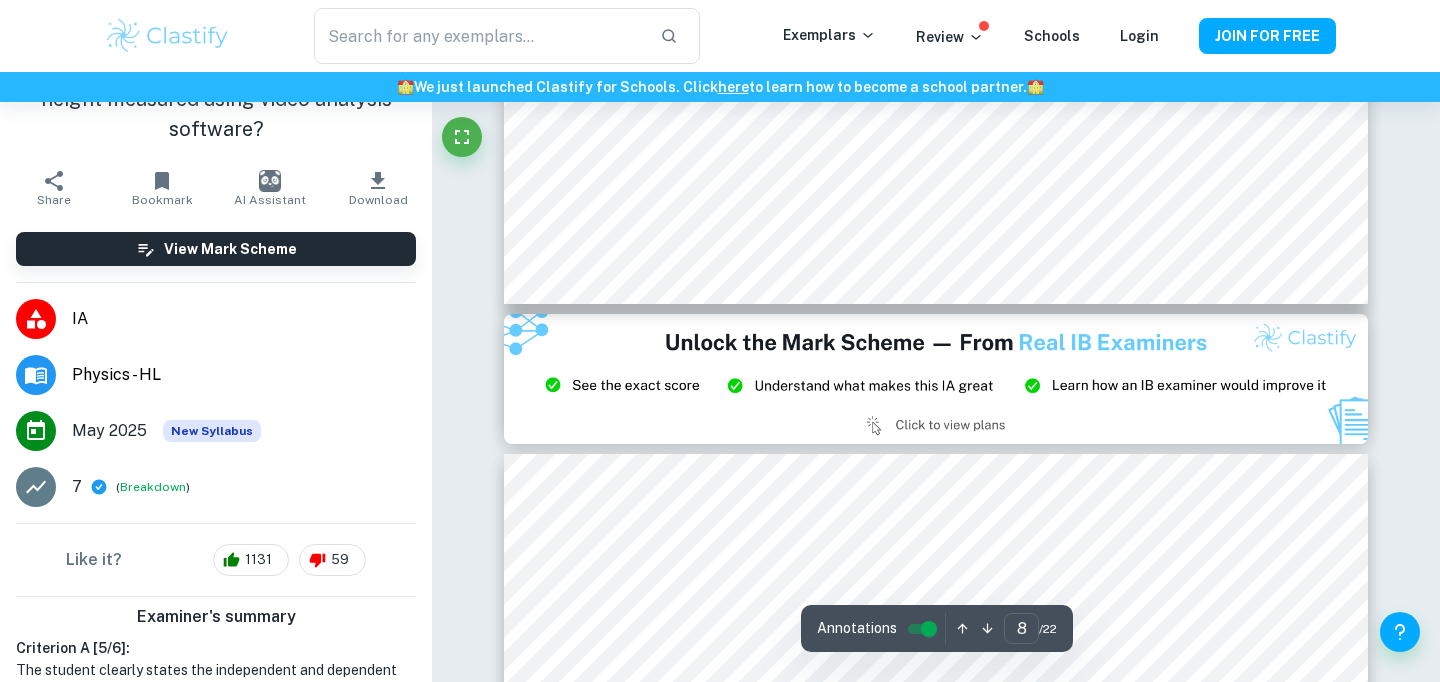 type on "9" 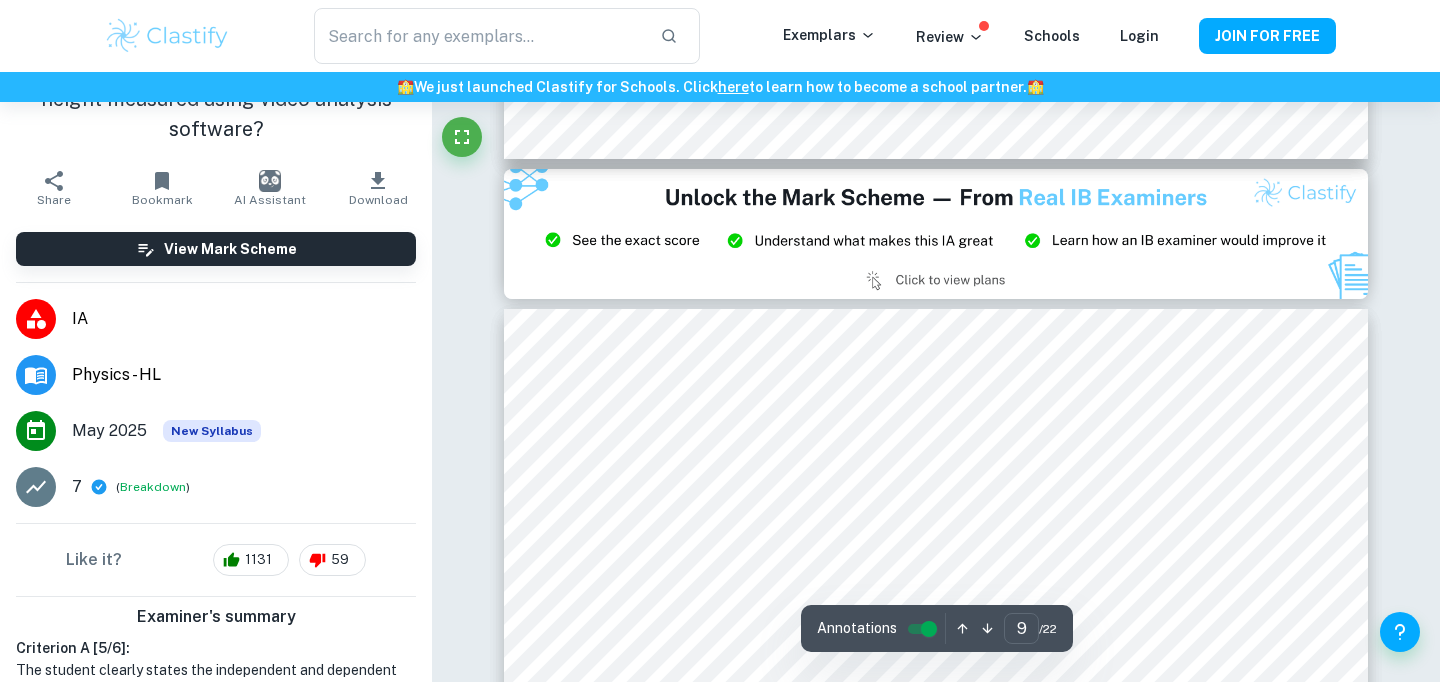 scroll, scrollTop: 10087, scrollLeft: 0, axis: vertical 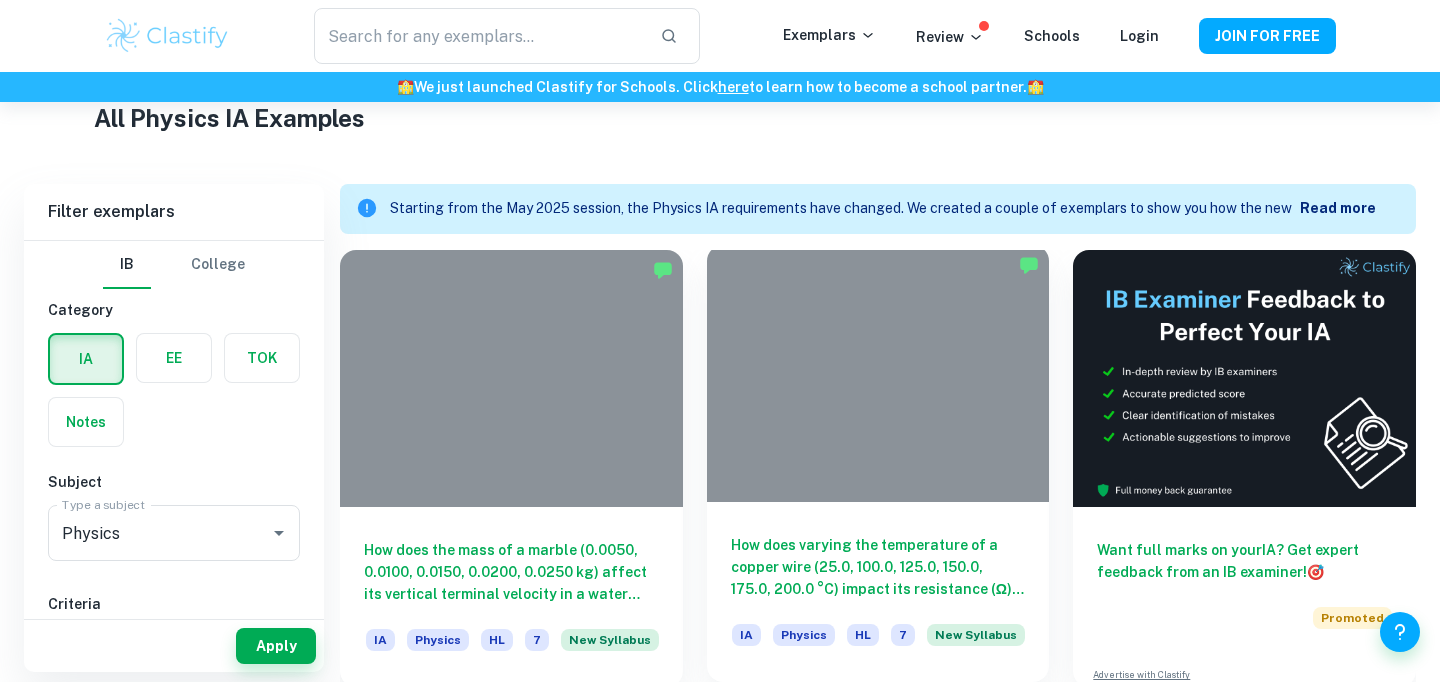click on "How does varying the temperature of a copper wire (25.0, 100.0, 125.0, 150.0, 175.0, 200.0 °C) impact its resistance (Ω) measured by a multimeter (200 Ω) and an infrared thermometer?" at bounding box center [878, 567] 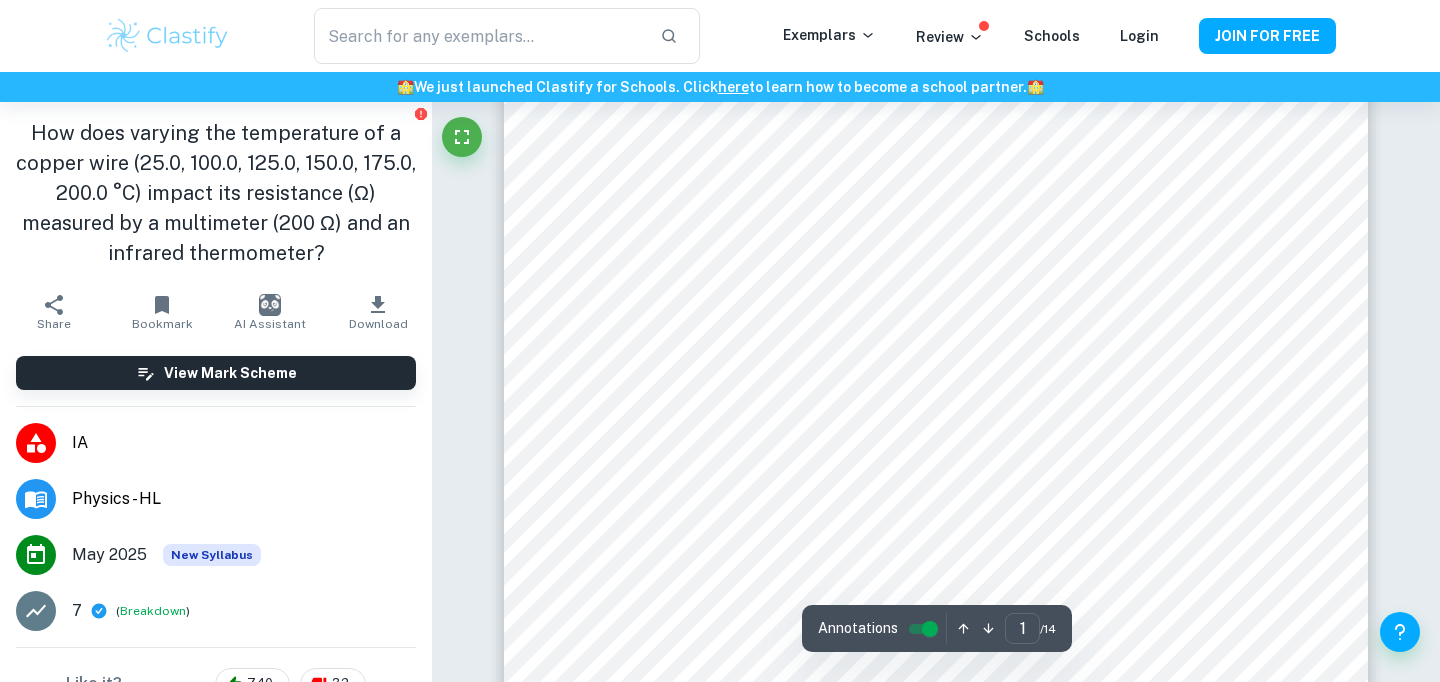 scroll, scrollTop: 0, scrollLeft: 0, axis: both 